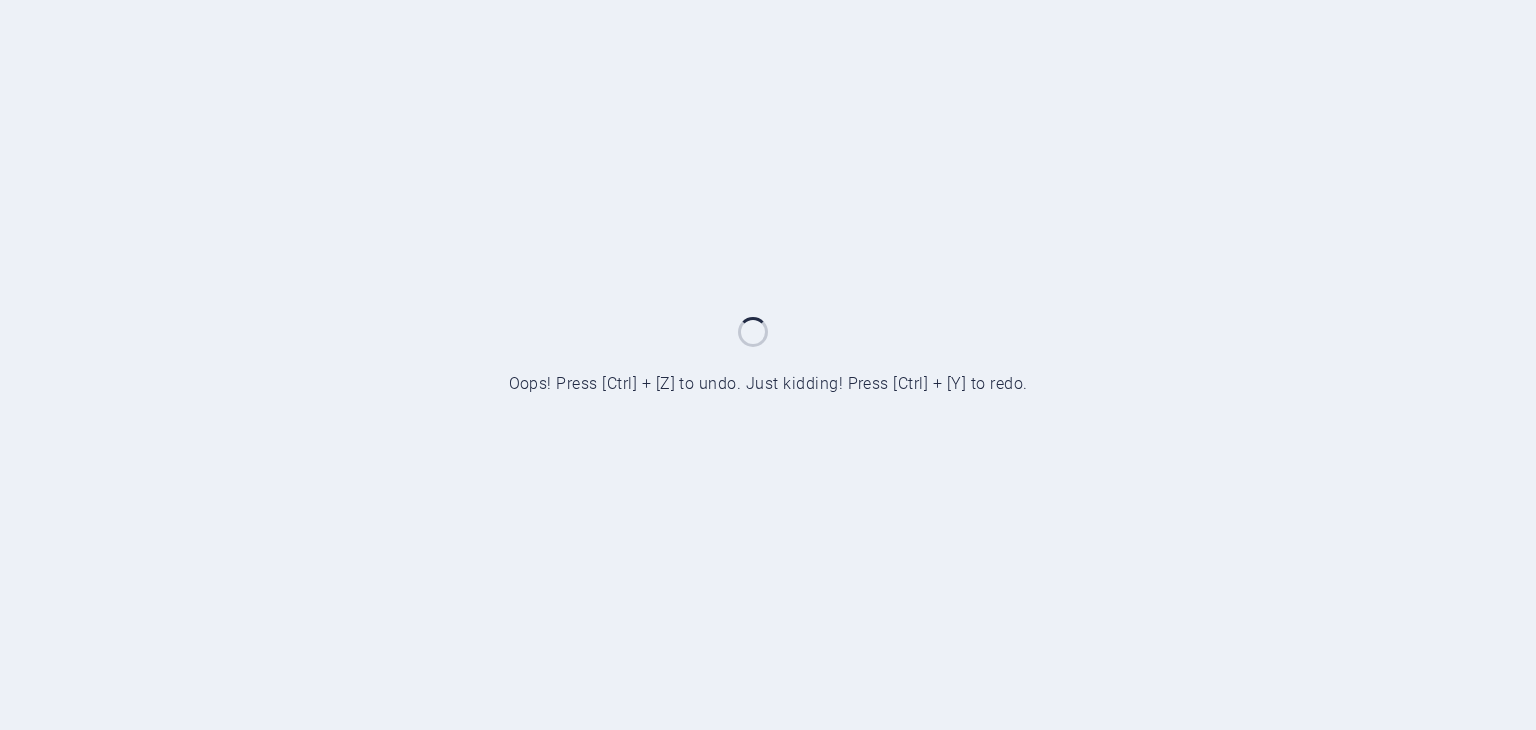 scroll, scrollTop: 0, scrollLeft: 0, axis: both 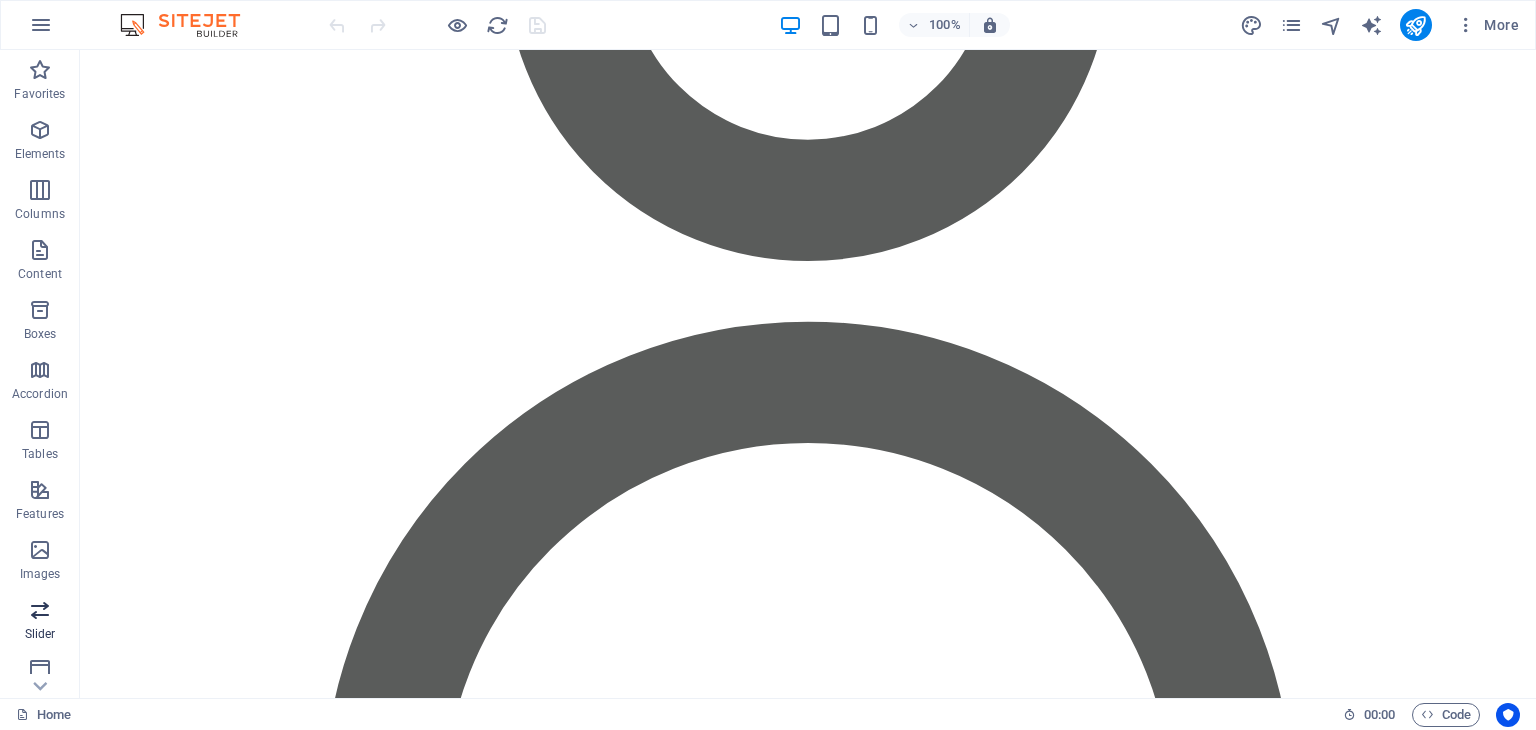 click on "Slider" at bounding box center (40, 622) 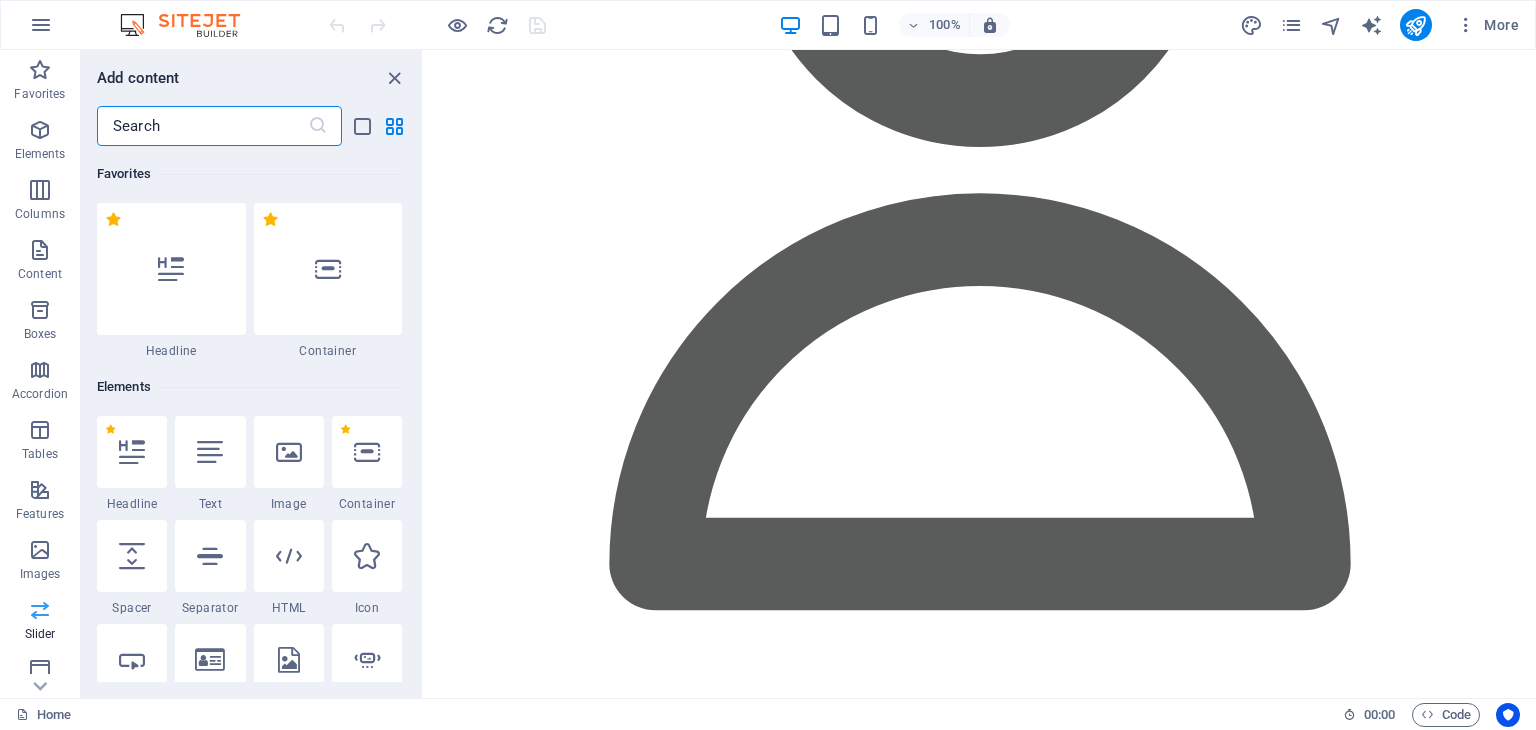 scroll, scrollTop: 17383, scrollLeft: 0, axis: vertical 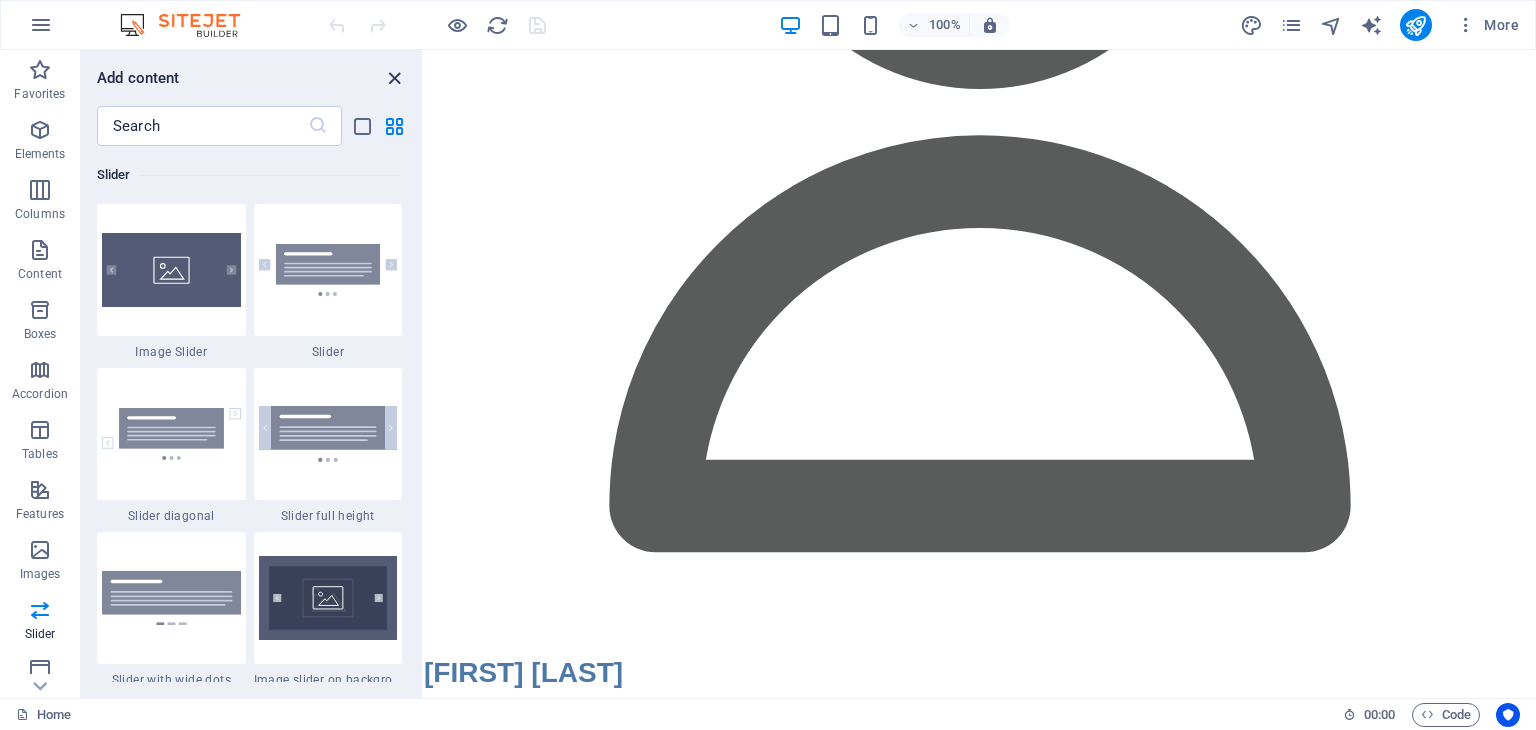 click at bounding box center [394, 78] 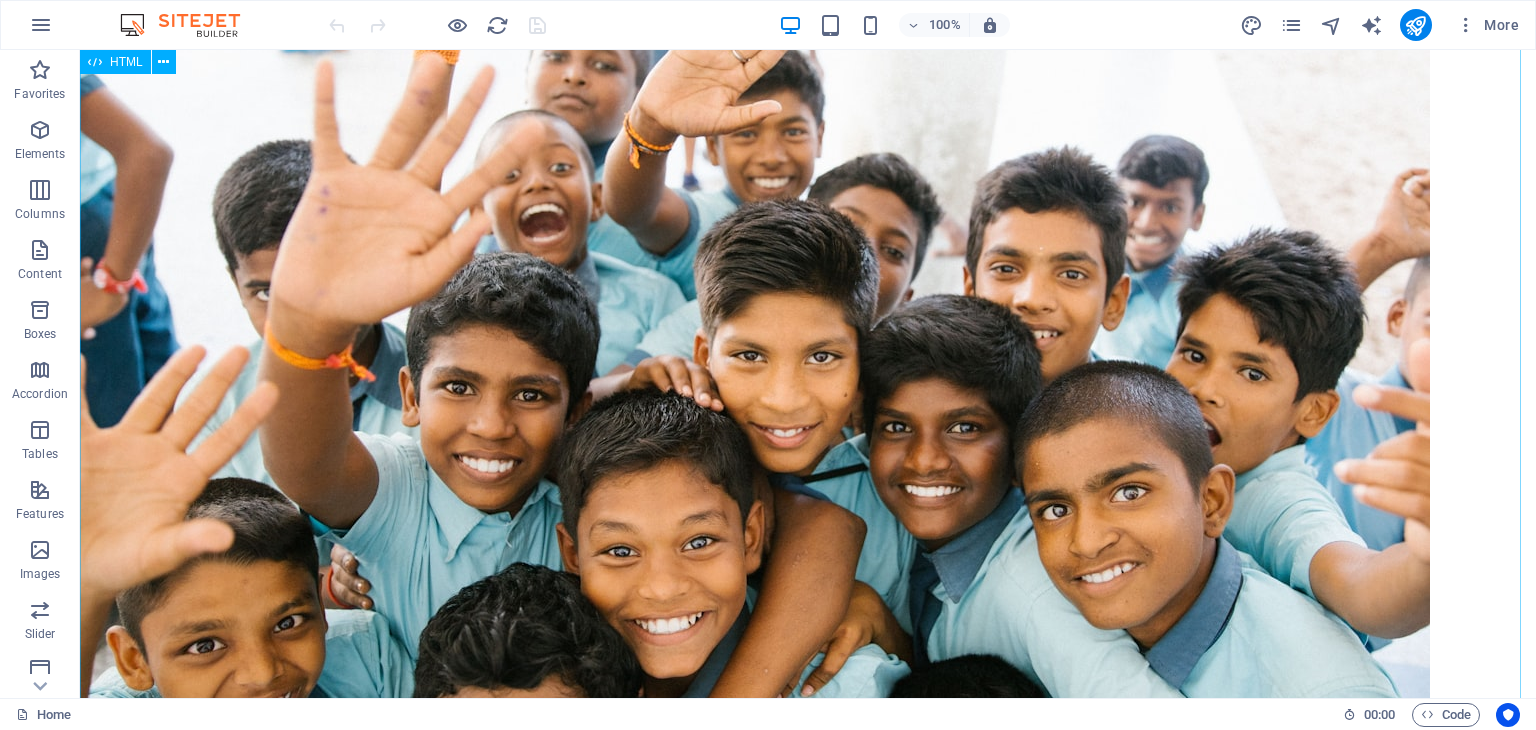 scroll, scrollTop: 19743, scrollLeft: 0, axis: vertical 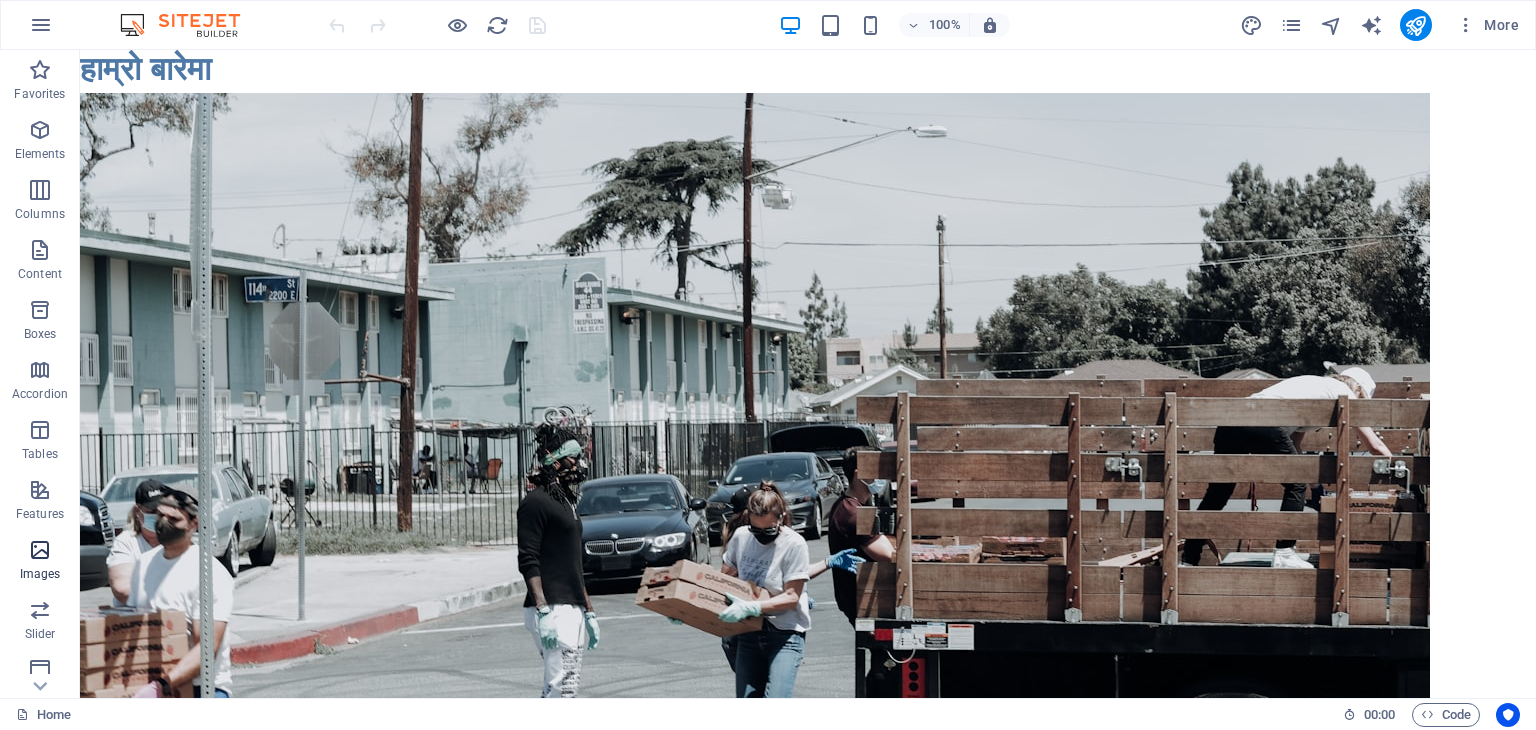 click on "Images" at bounding box center [40, 562] 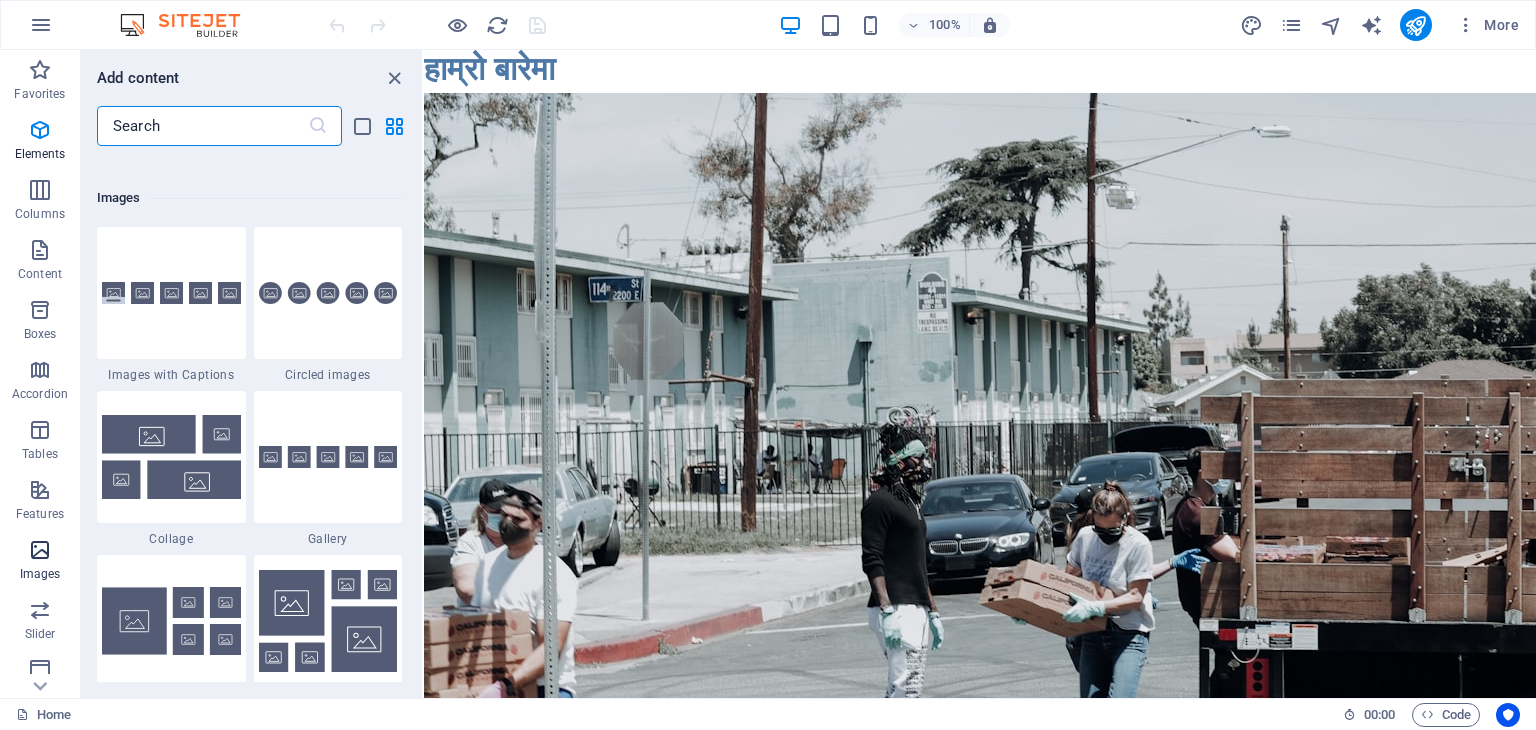scroll, scrollTop: 10140, scrollLeft: 0, axis: vertical 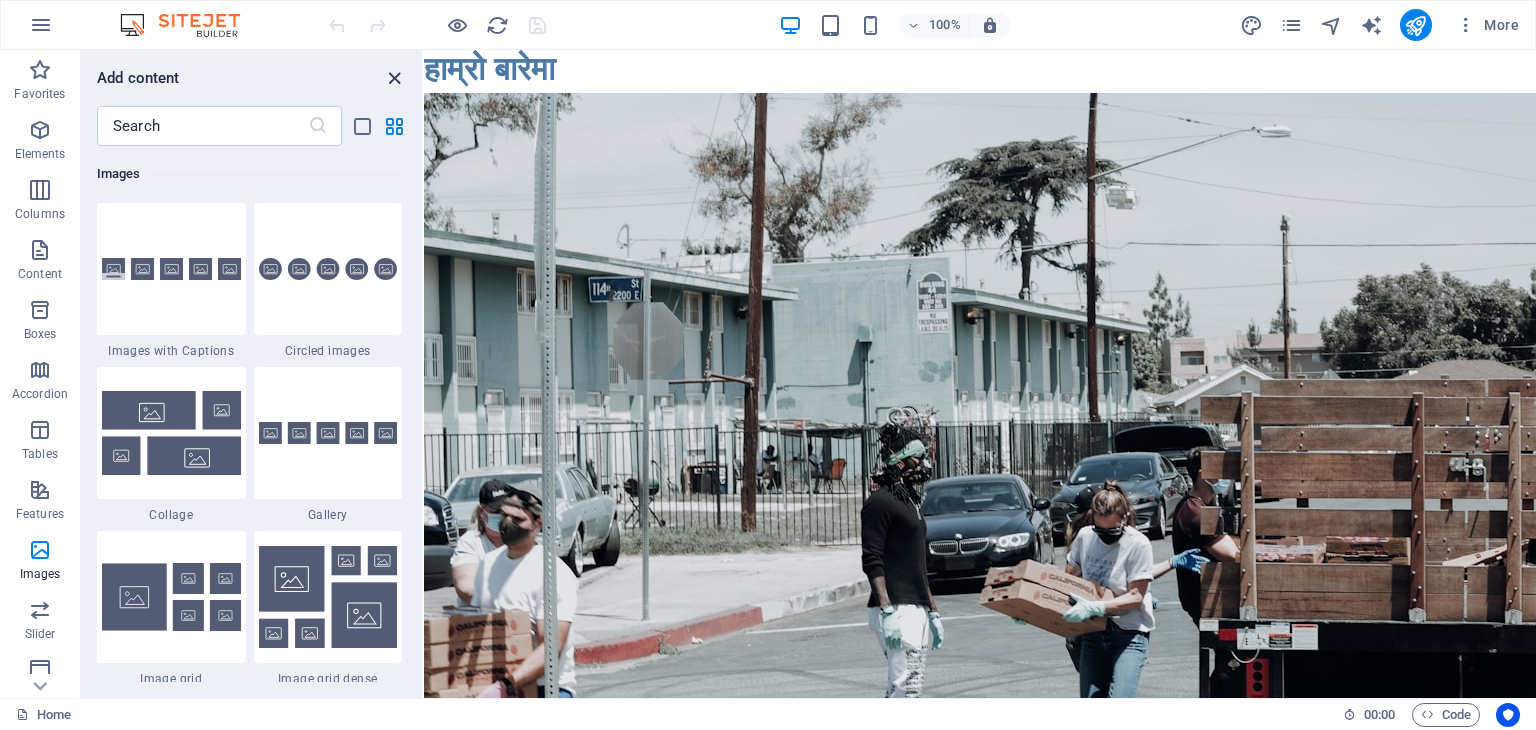 click at bounding box center (394, 78) 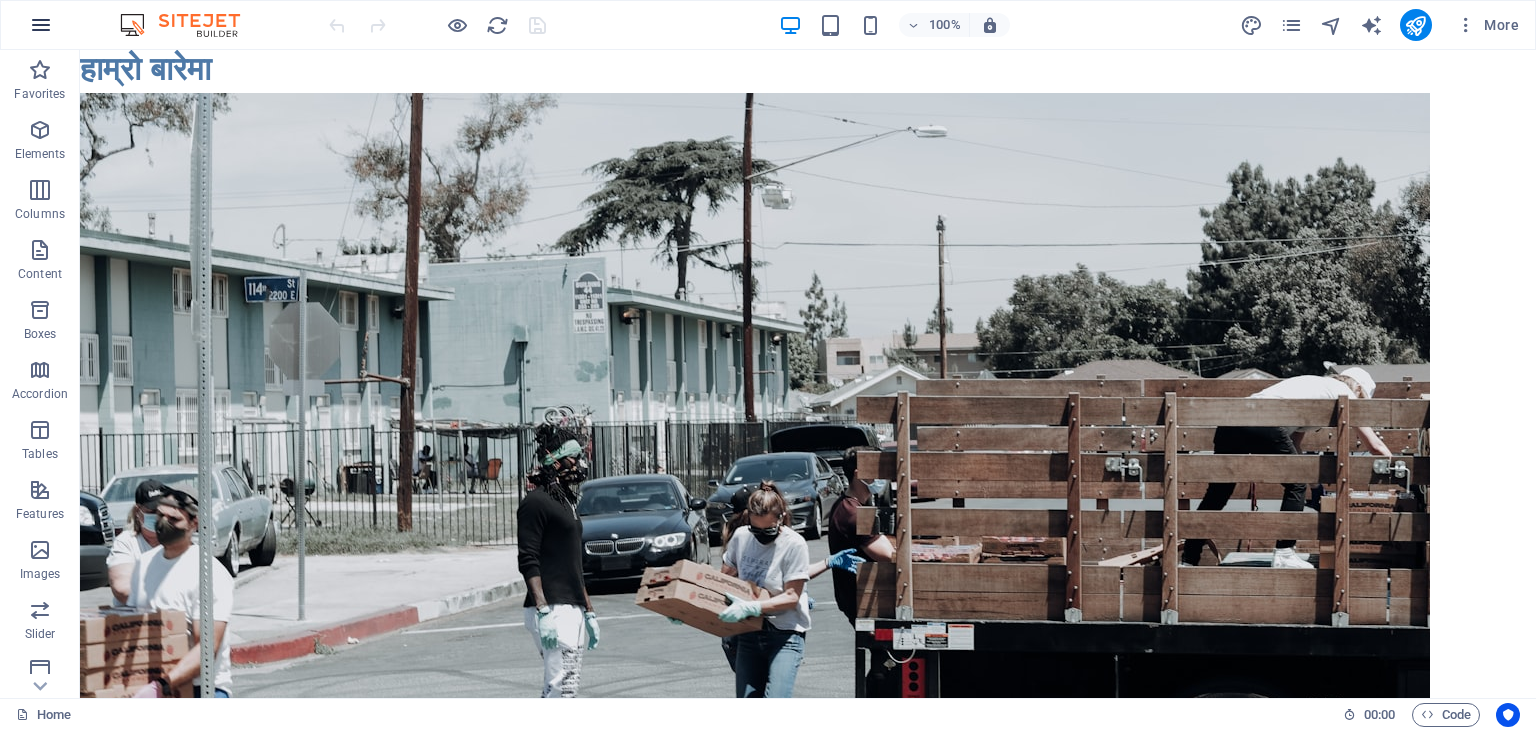 click at bounding box center [41, 25] 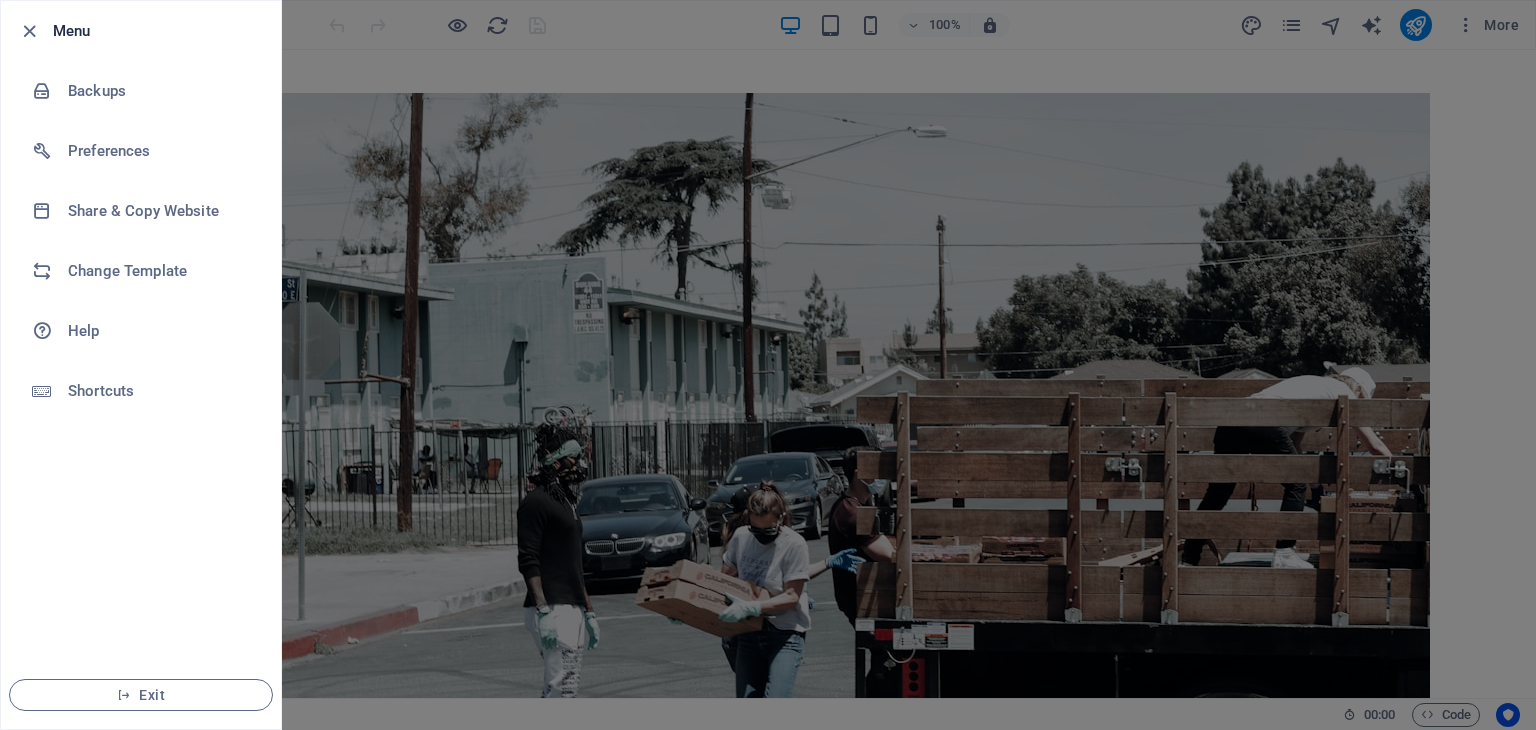 click on "Menu" at bounding box center (141, 31) 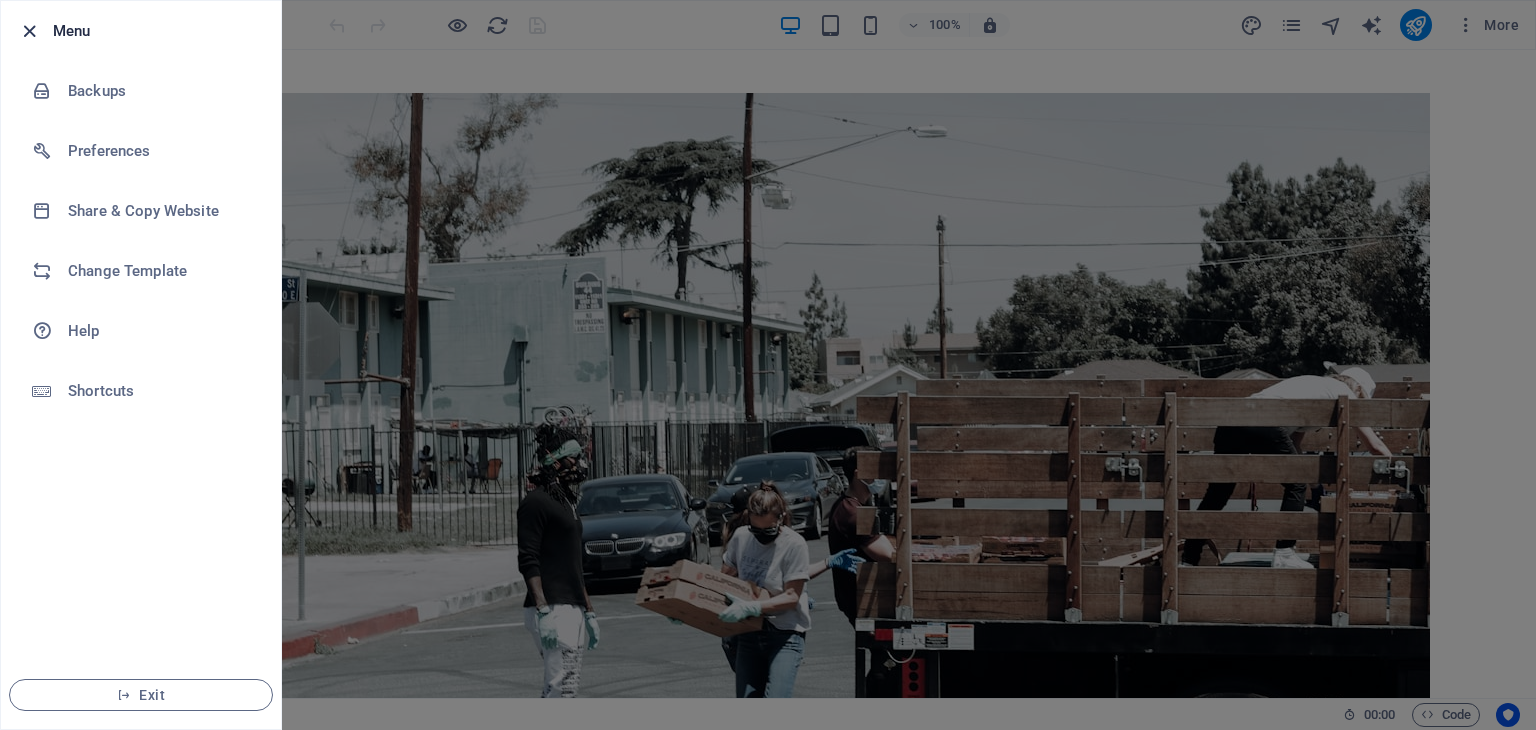 click at bounding box center [29, 31] 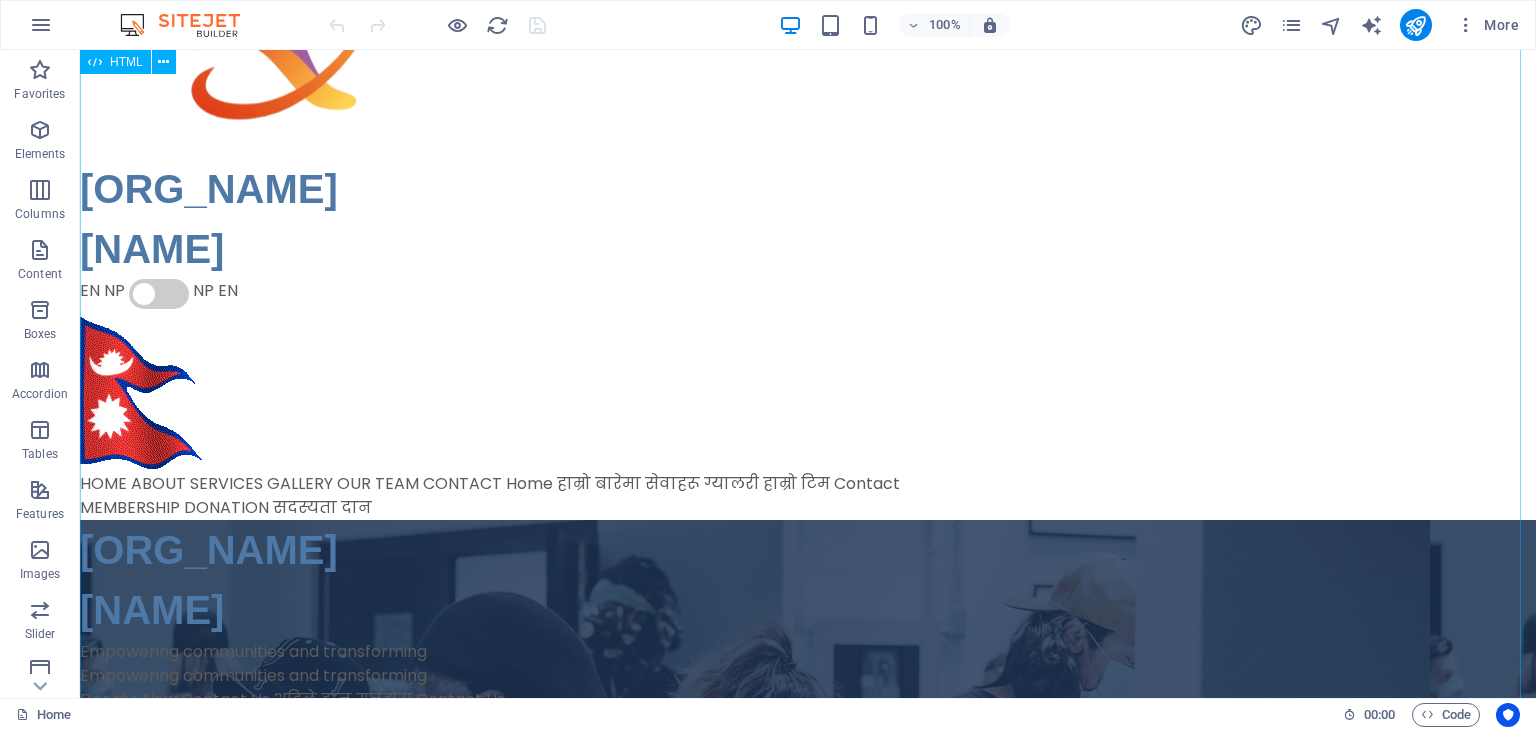 scroll, scrollTop: 74, scrollLeft: 0, axis: vertical 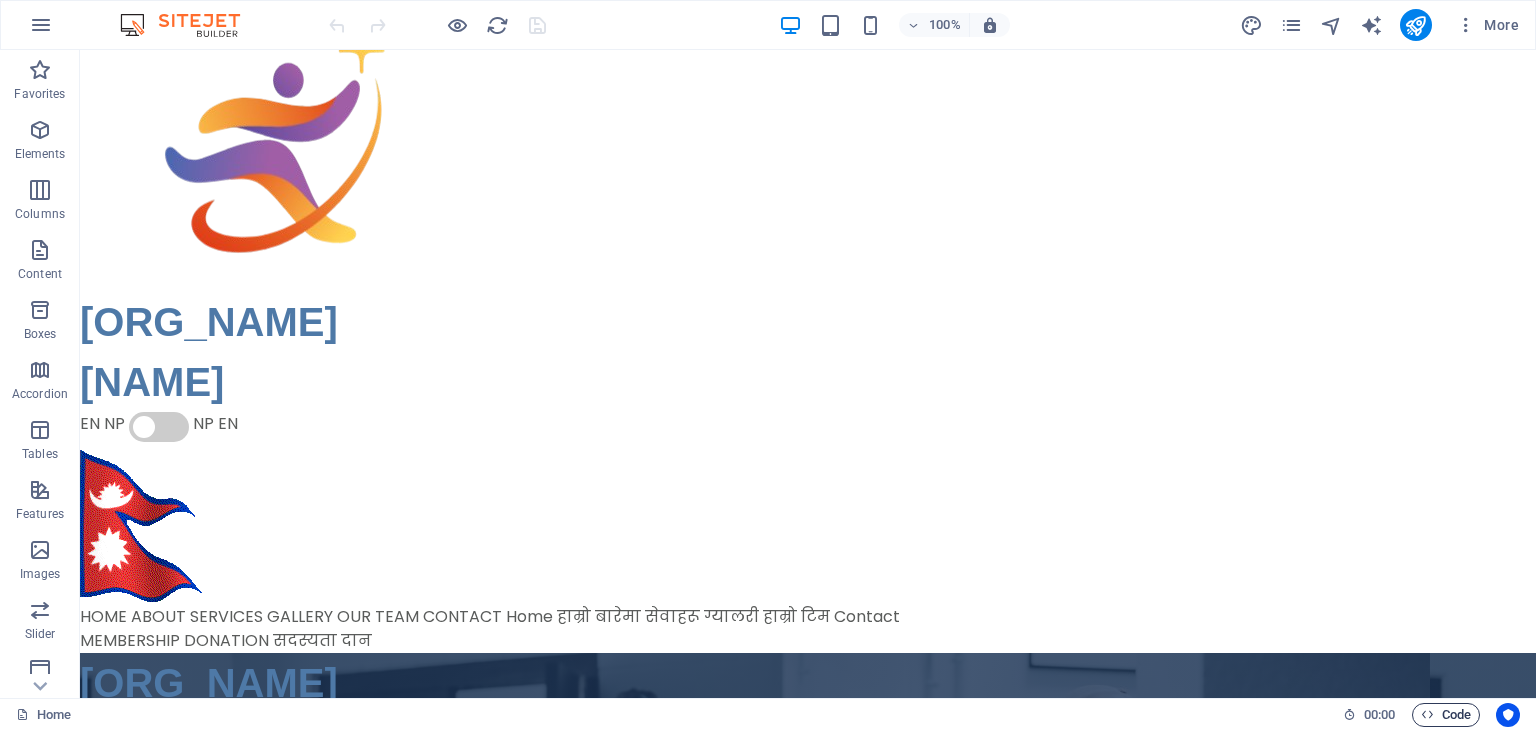 click on "Code" at bounding box center (1446, 715) 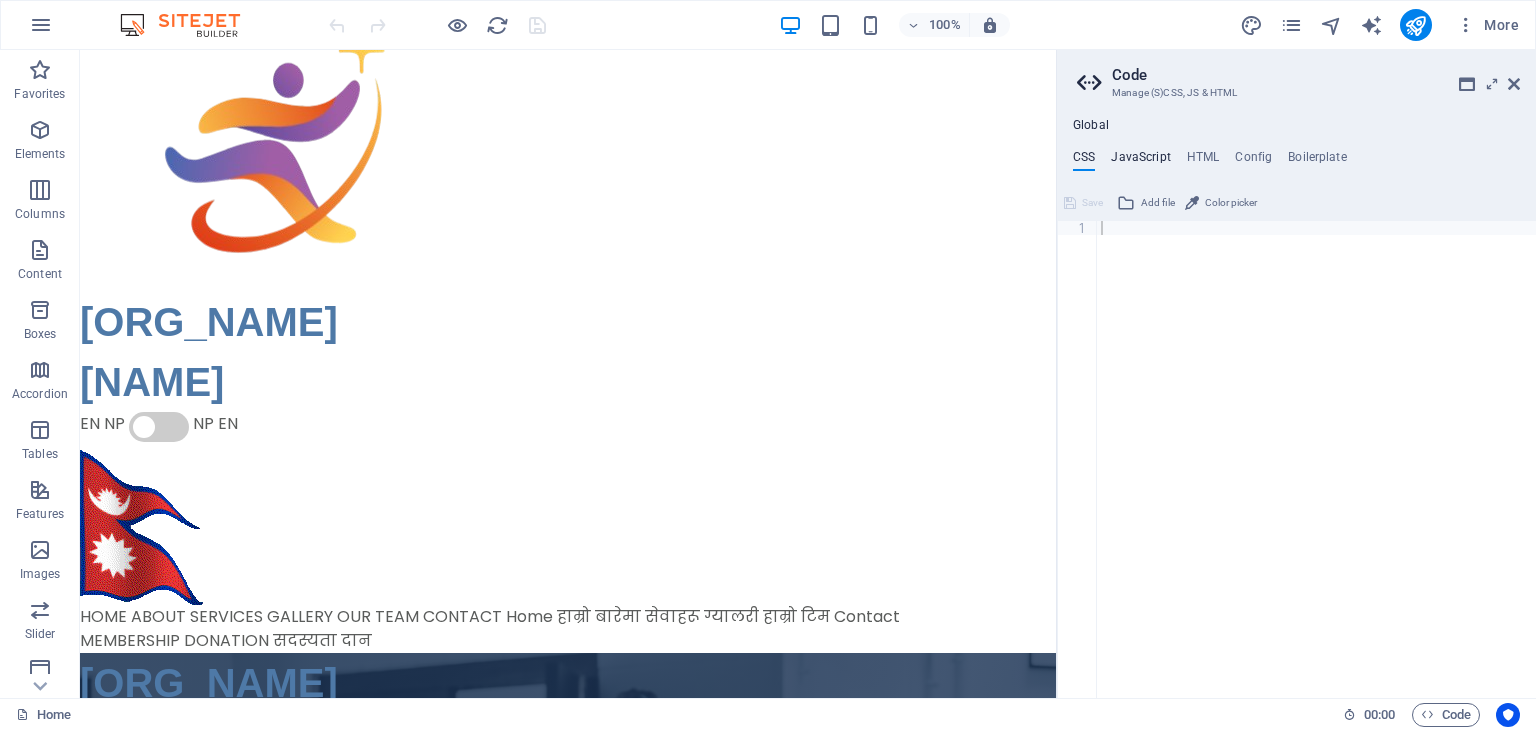 click on "JavaScript" at bounding box center (1140, 161) 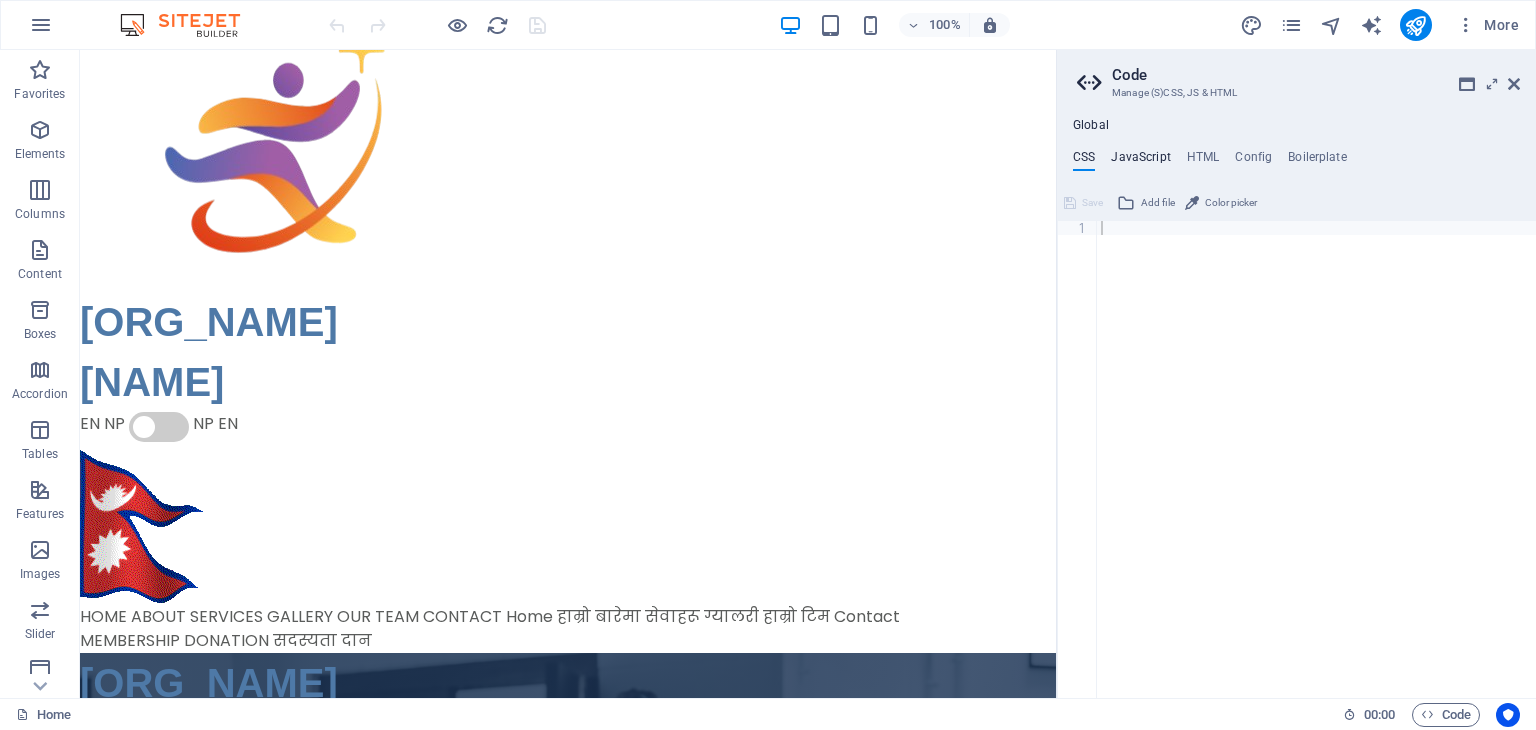type on "document.getElementById("languageToggle").addEventListener("click", function() {" 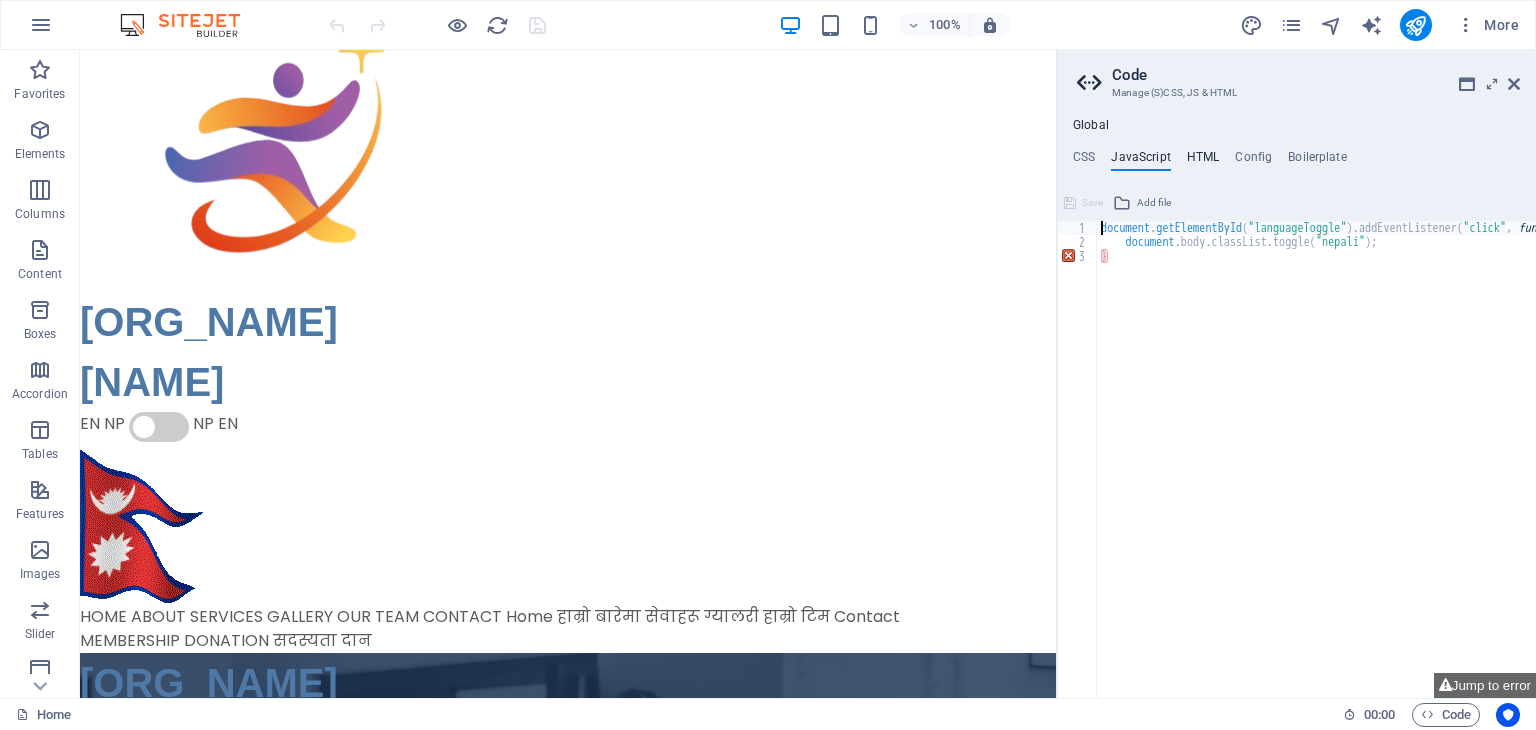 click on "HTML" at bounding box center [1203, 161] 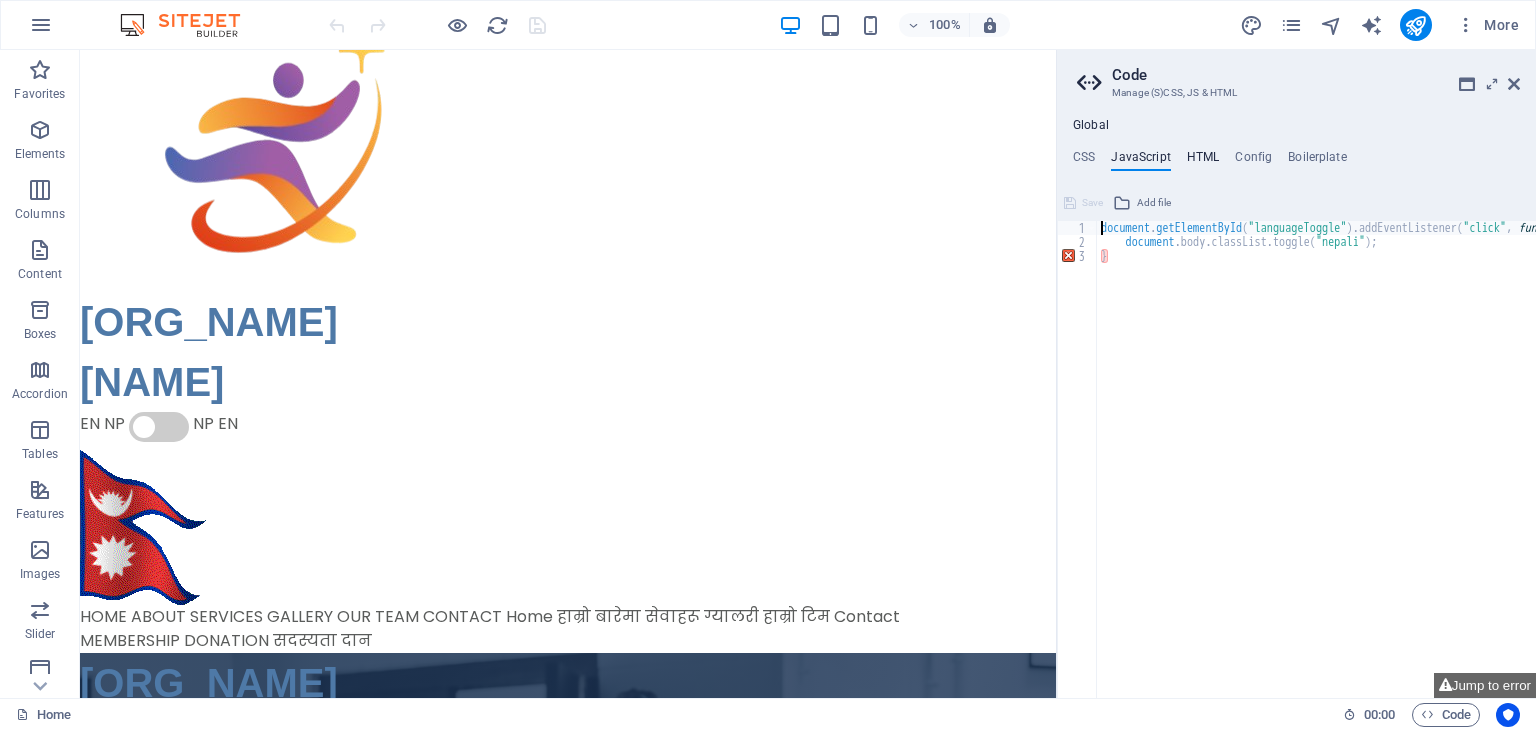 type on "{{content}}" 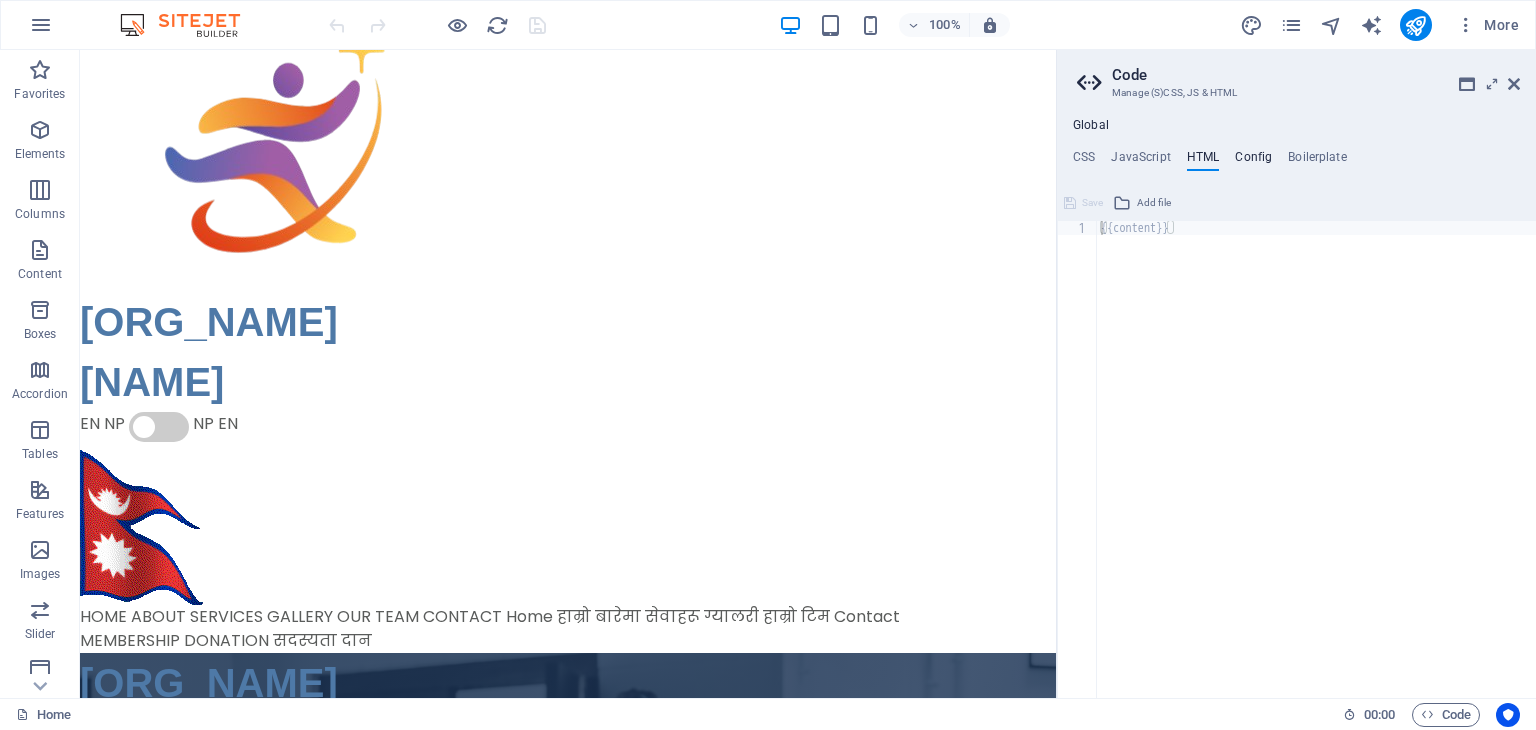 click on "Config" at bounding box center (1253, 161) 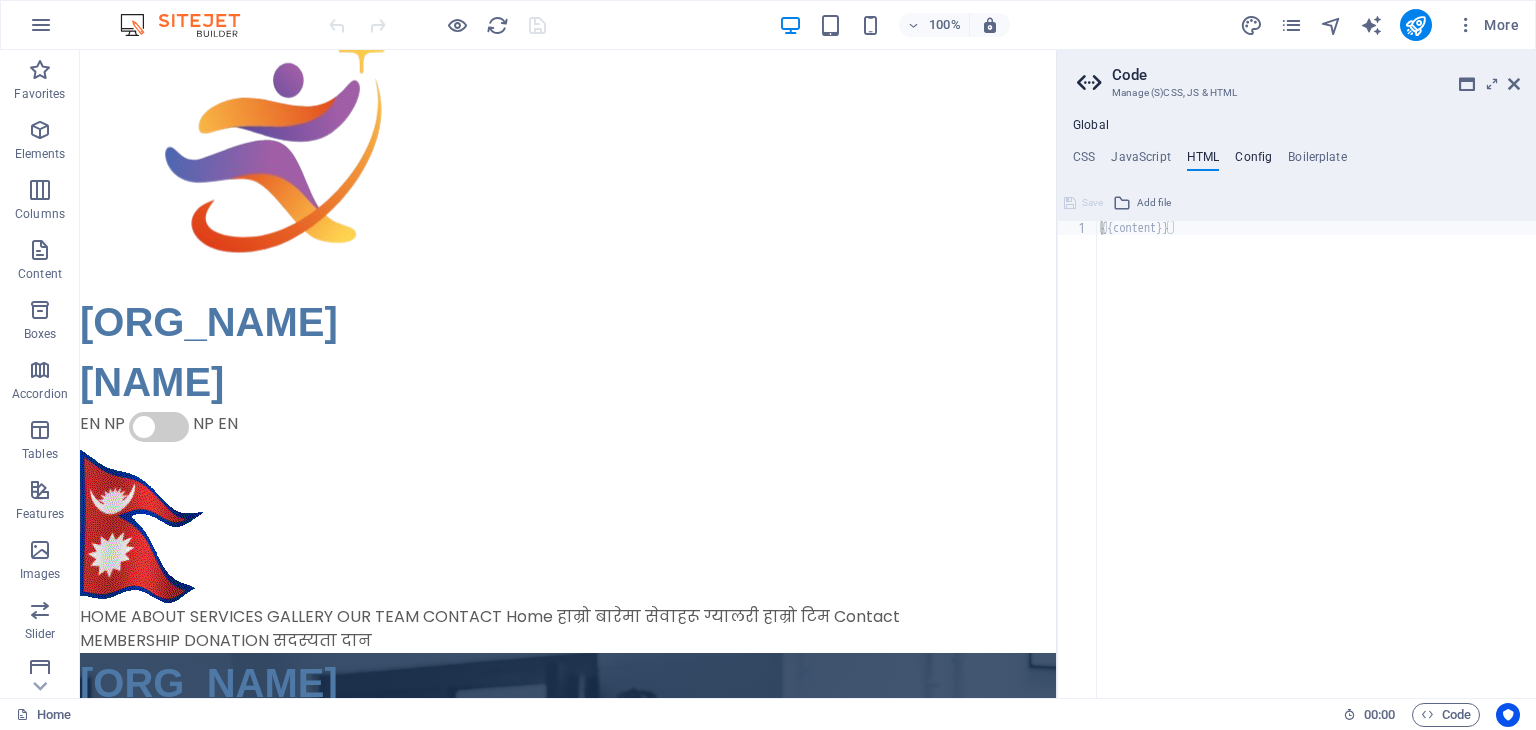 type 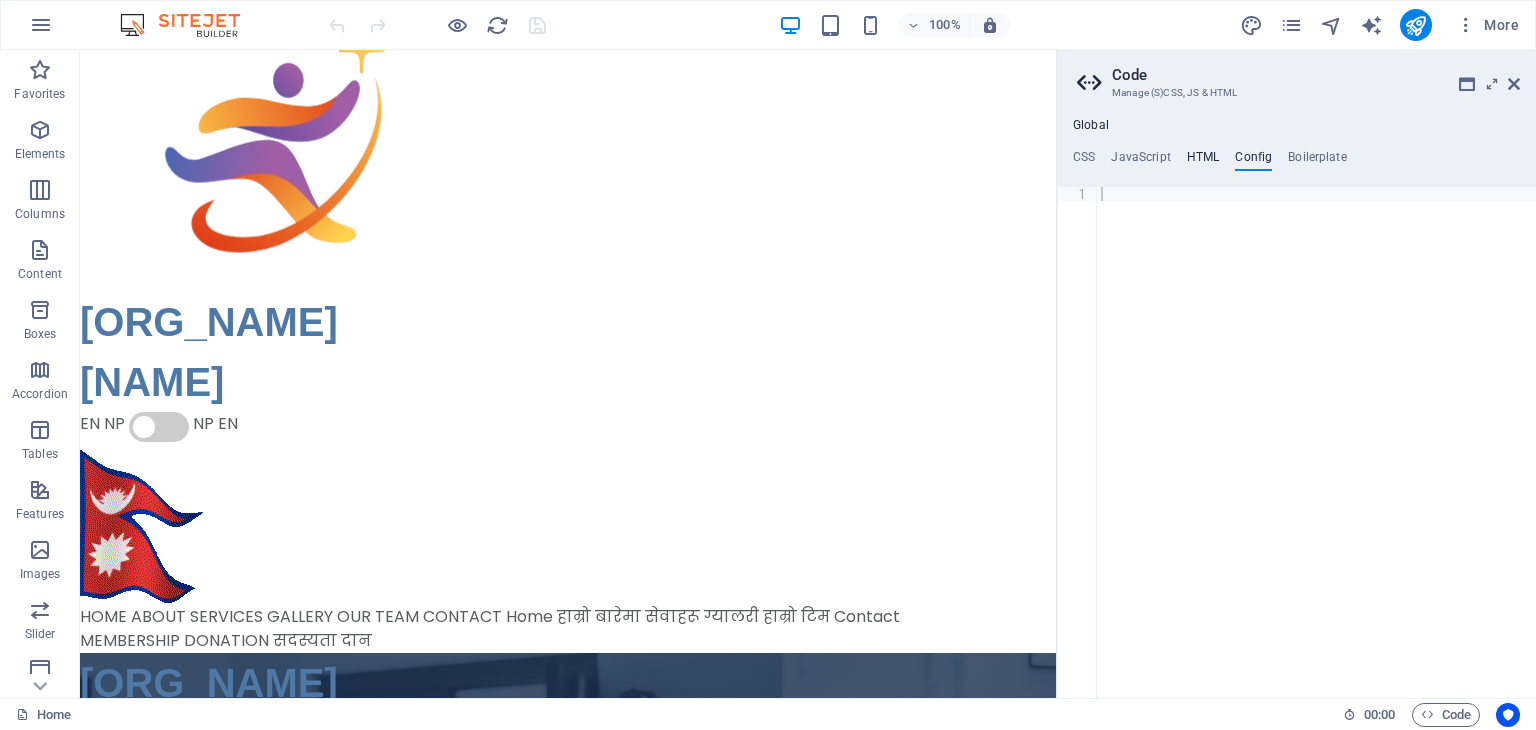 click on "HTML" at bounding box center (1203, 161) 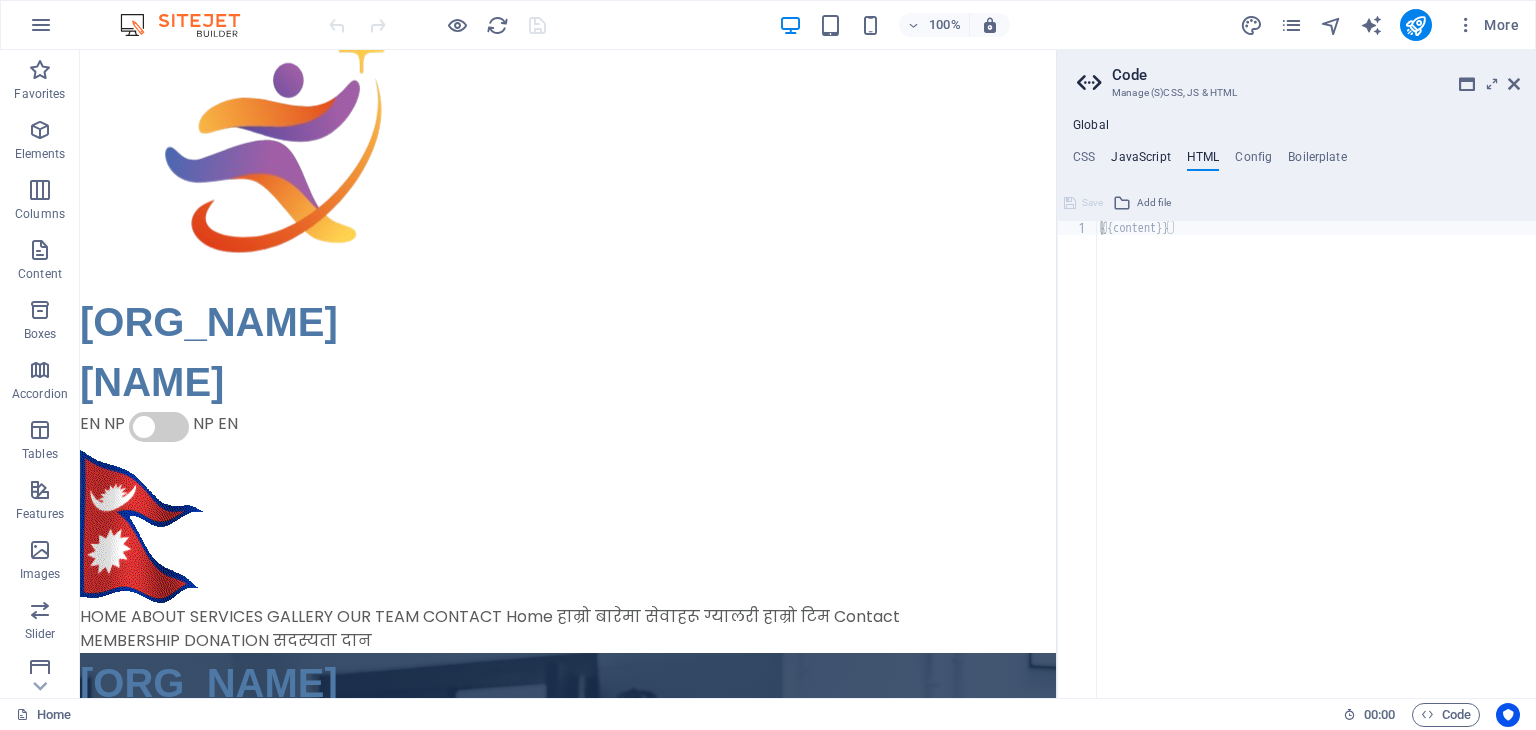 click on "JavaScript" at bounding box center (1140, 161) 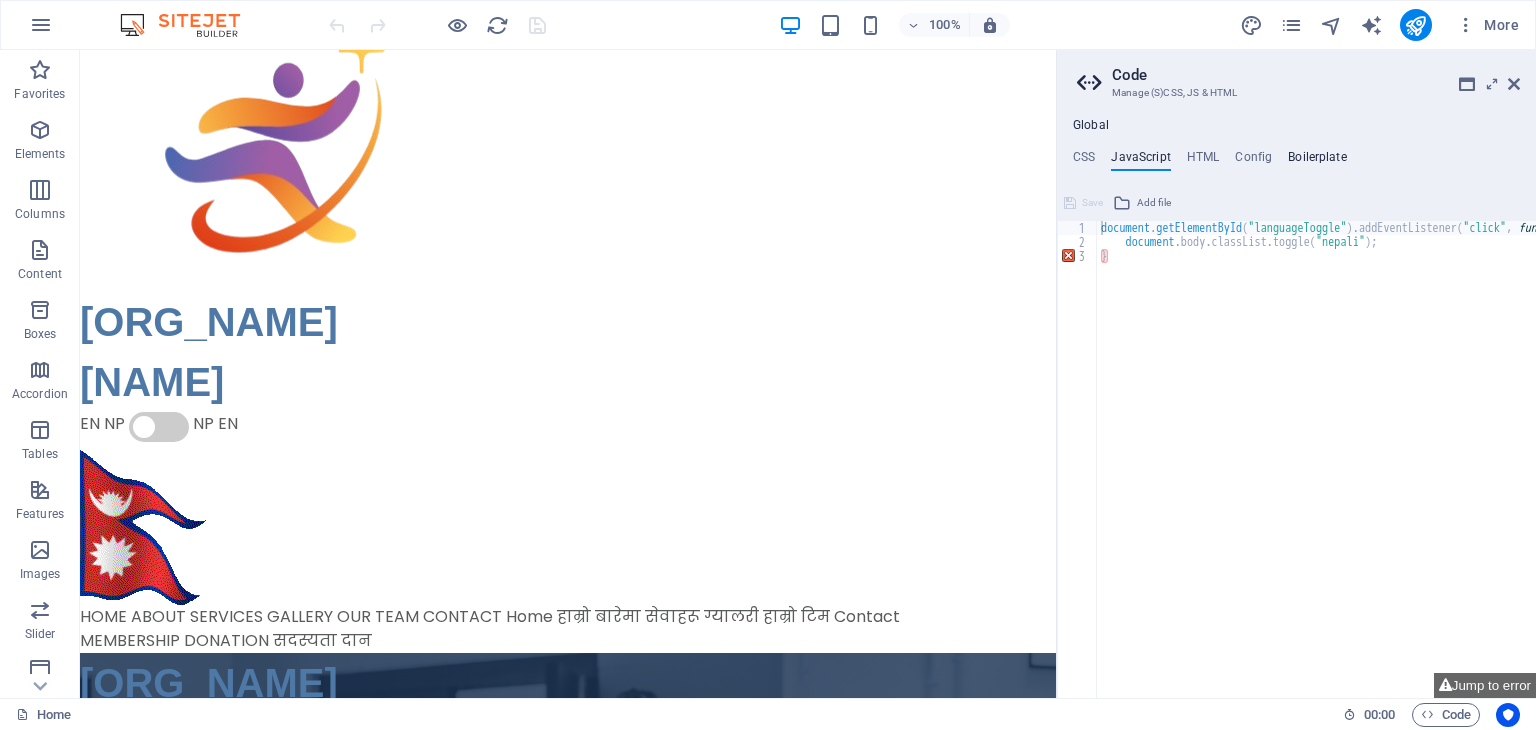 click on "Boilerplate" at bounding box center [1317, 161] 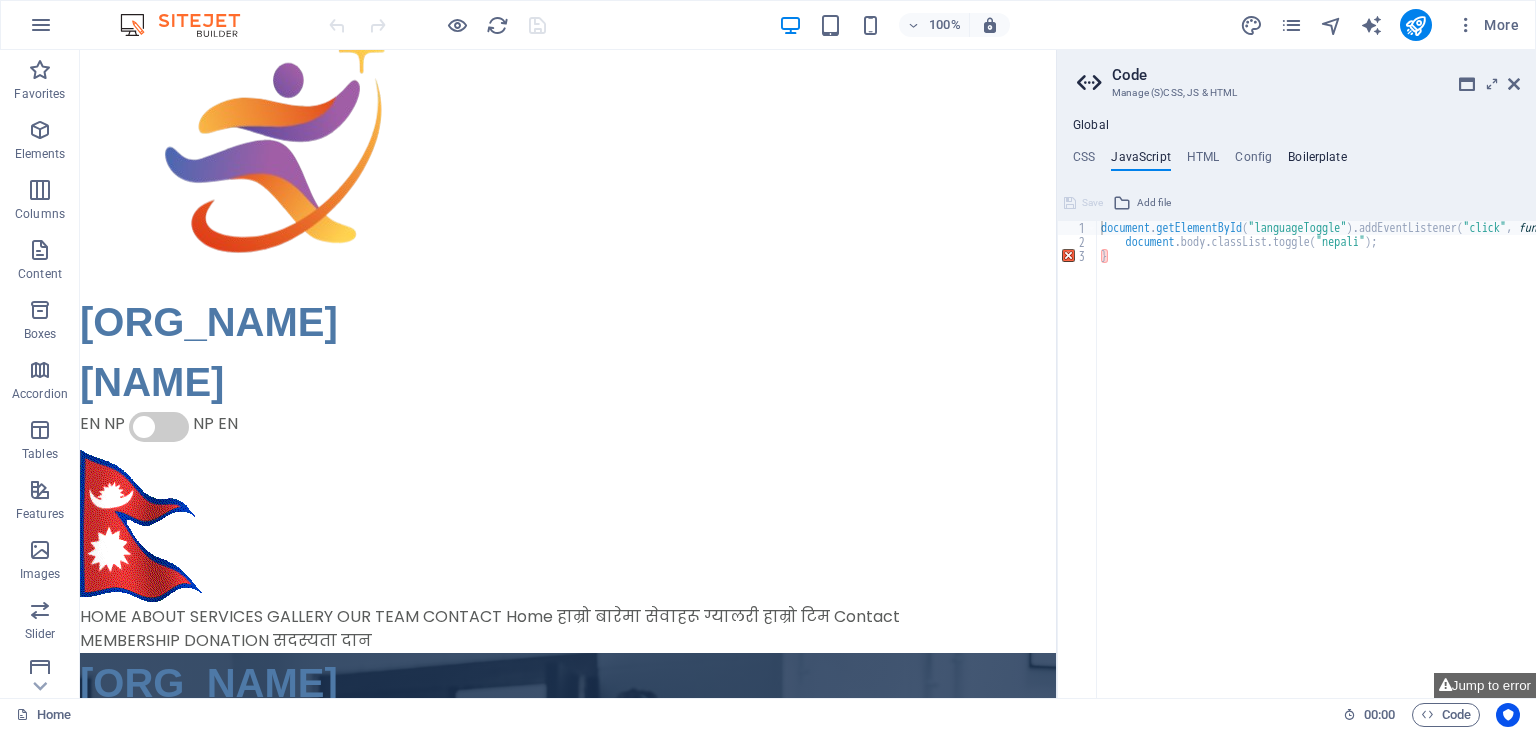 type 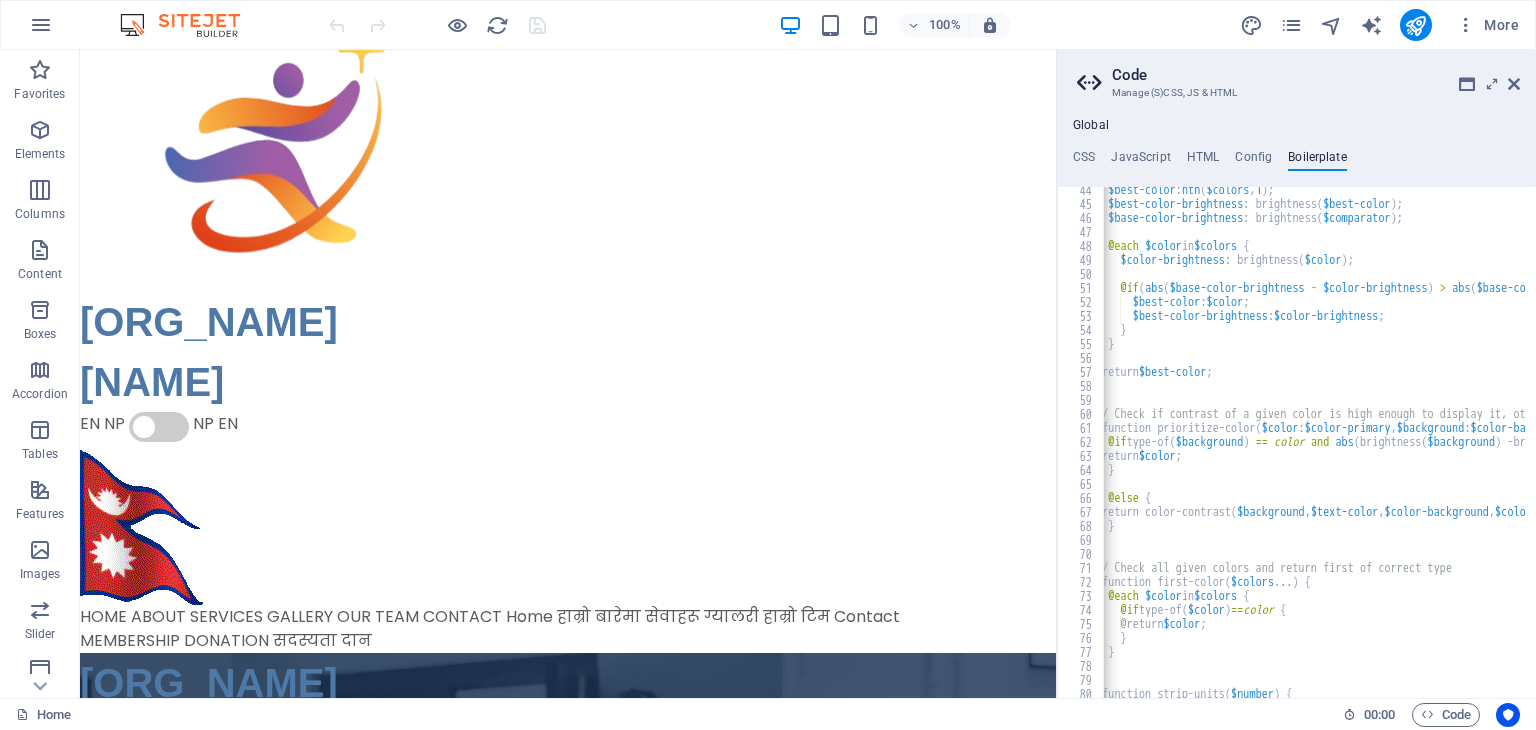 scroll, scrollTop: 354, scrollLeft: 0, axis: vertical 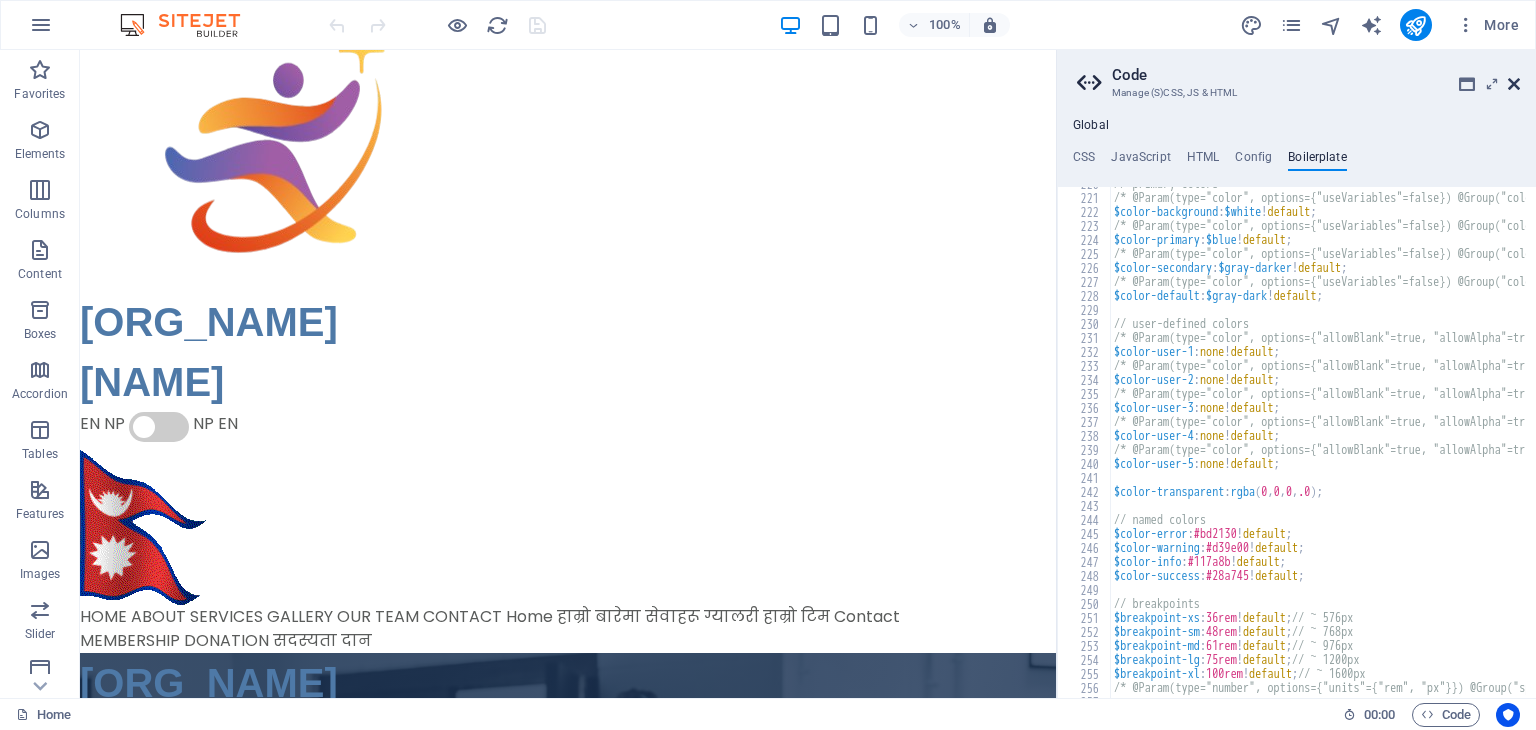 click at bounding box center [1514, 84] 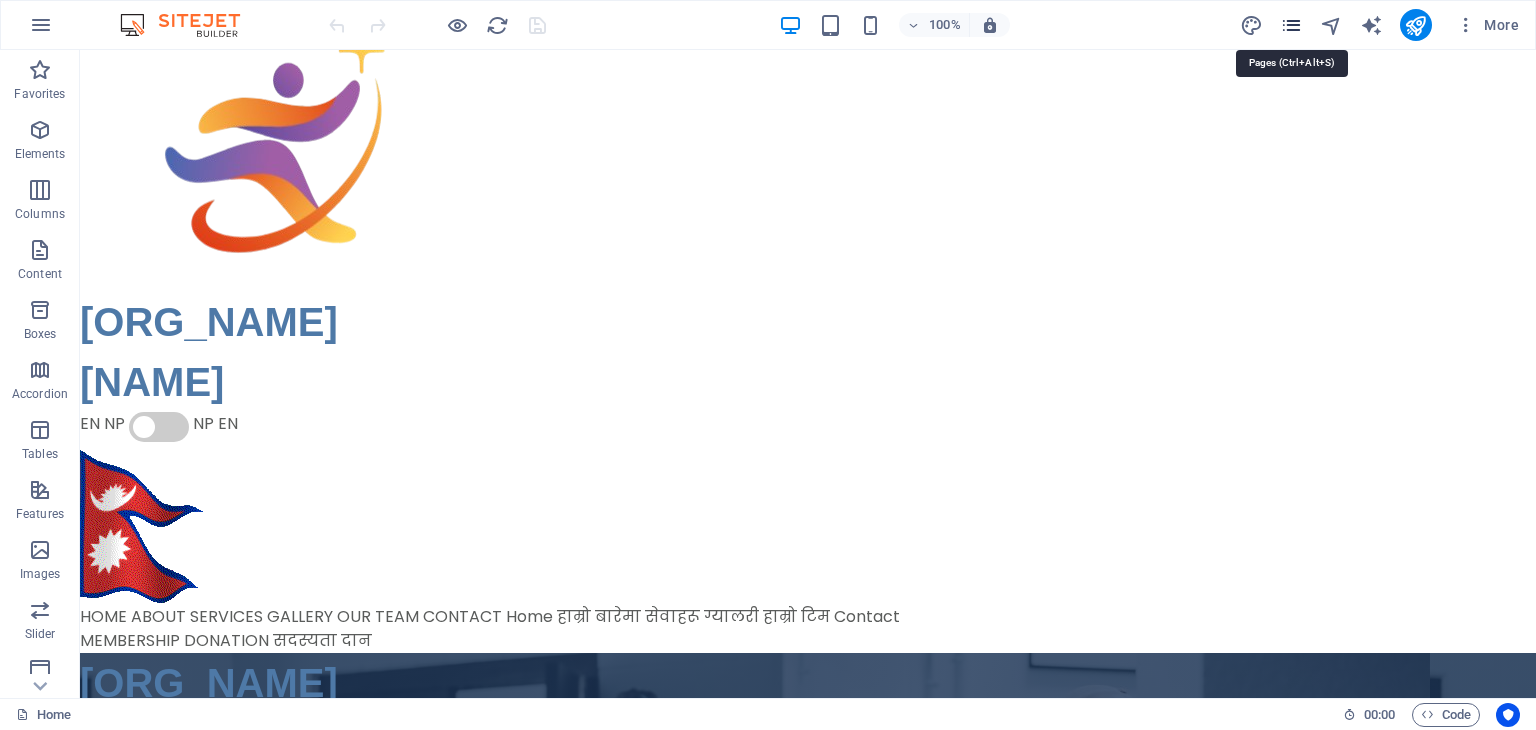 click at bounding box center (1291, 25) 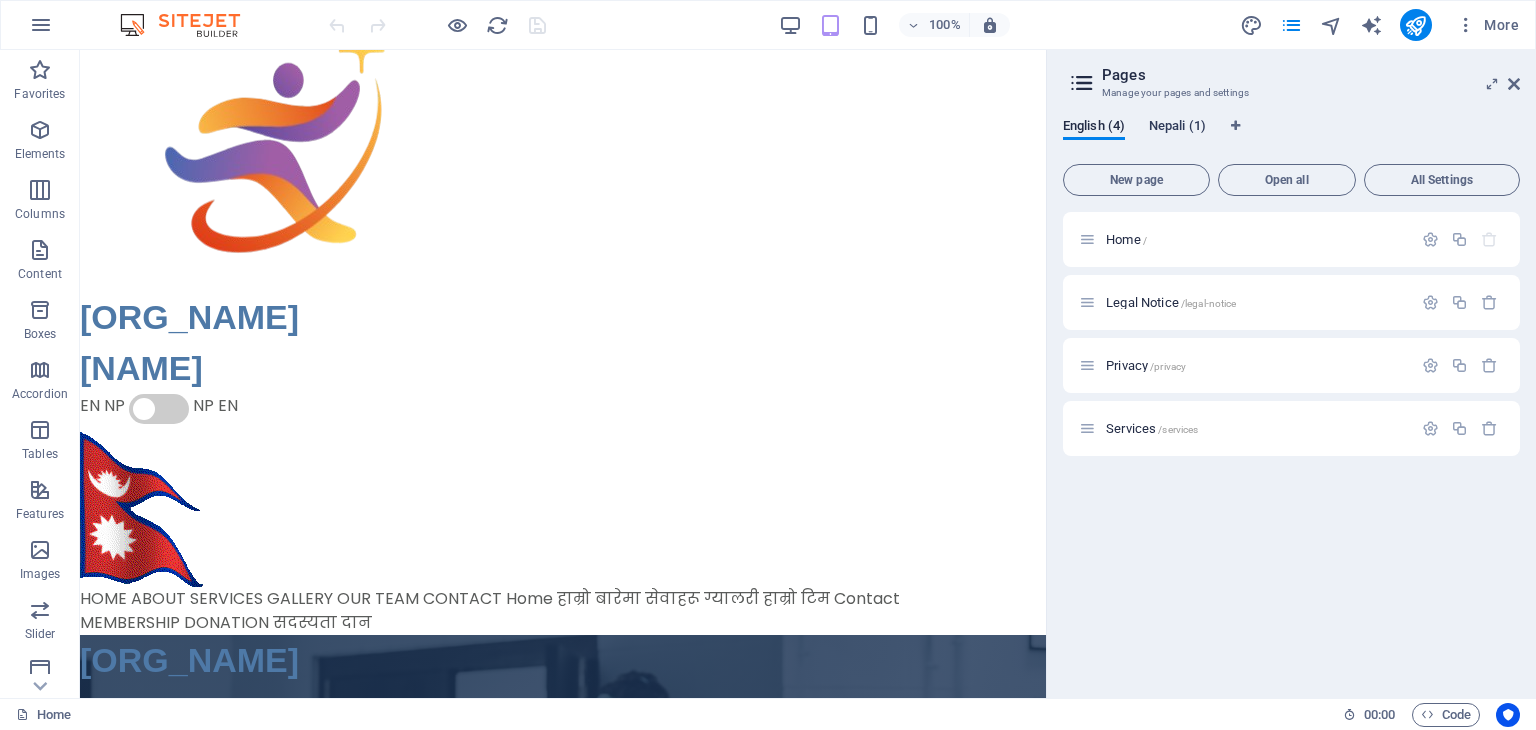 click on "Nepali (1)" at bounding box center [1177, 128] 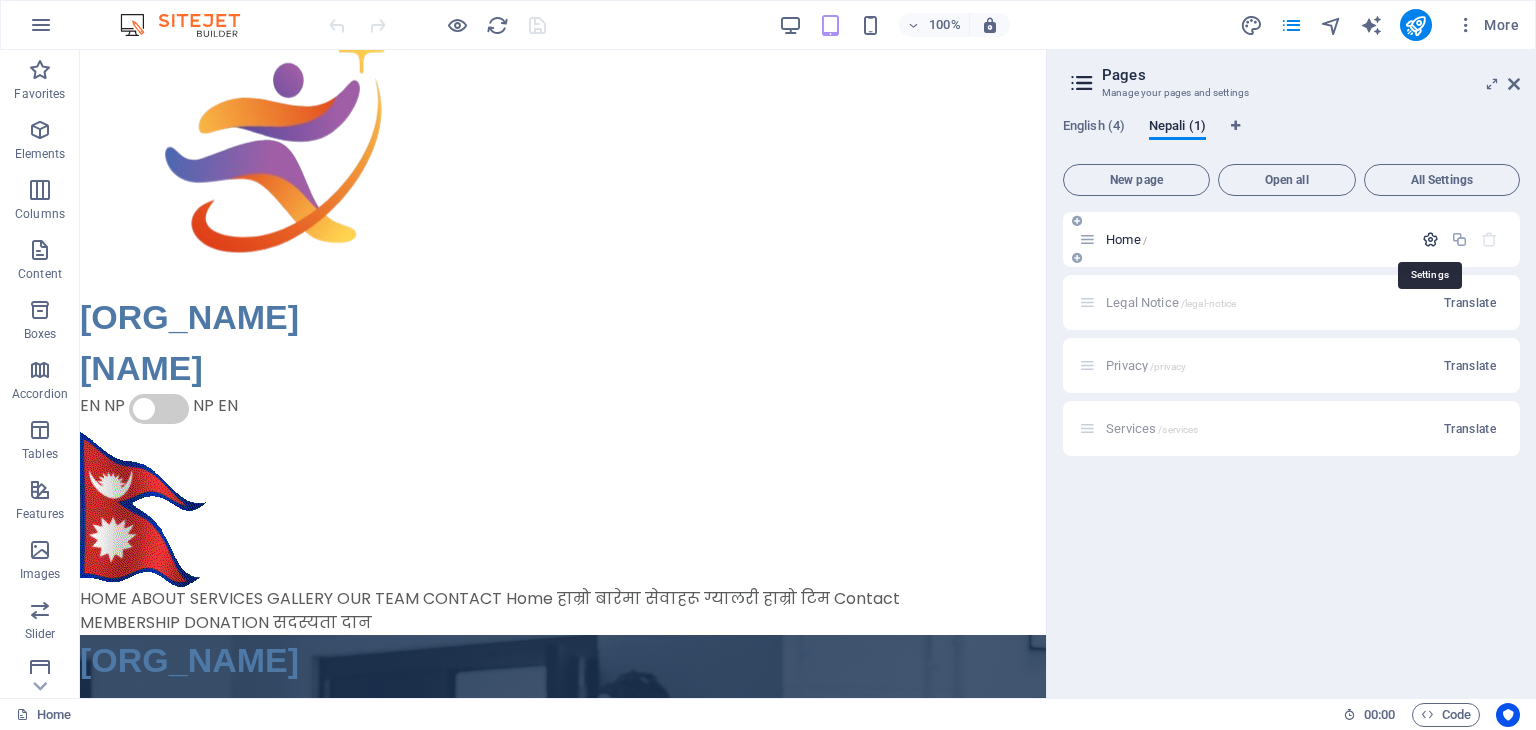 click at bounding box center [1430, 239] 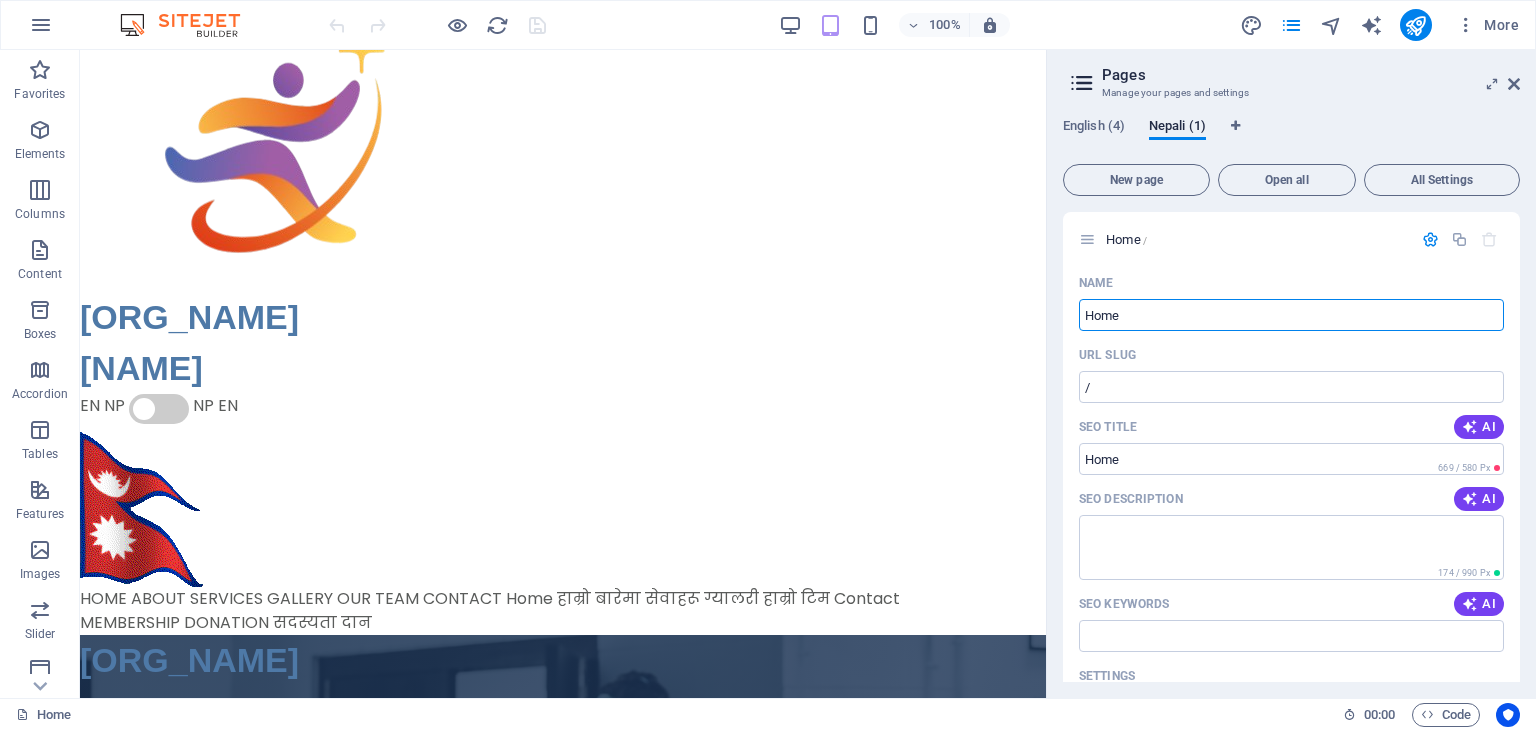 click at bounding box center [1082, 83] 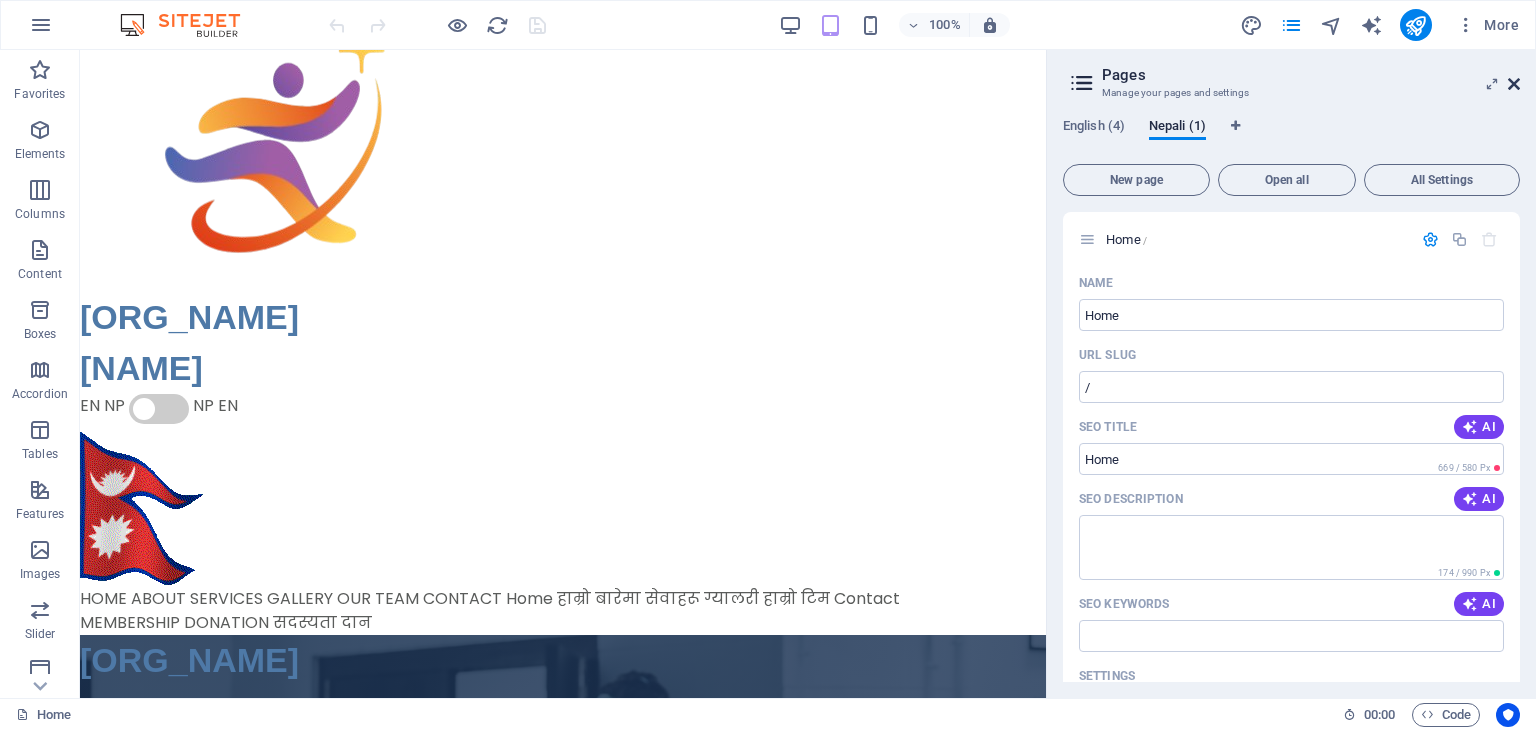 click at bounding box center [1514, 84] 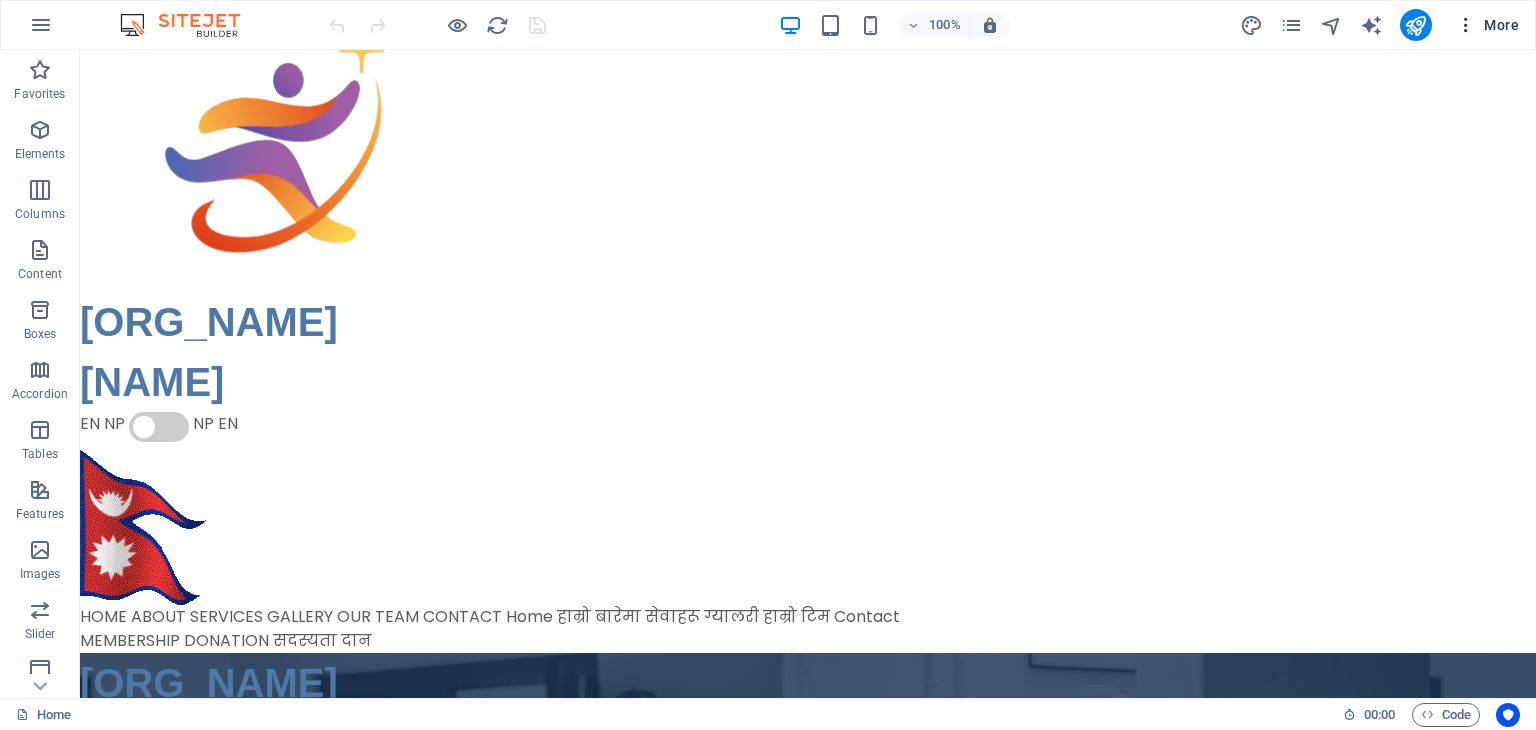 click at bounding box center [1466, 25] 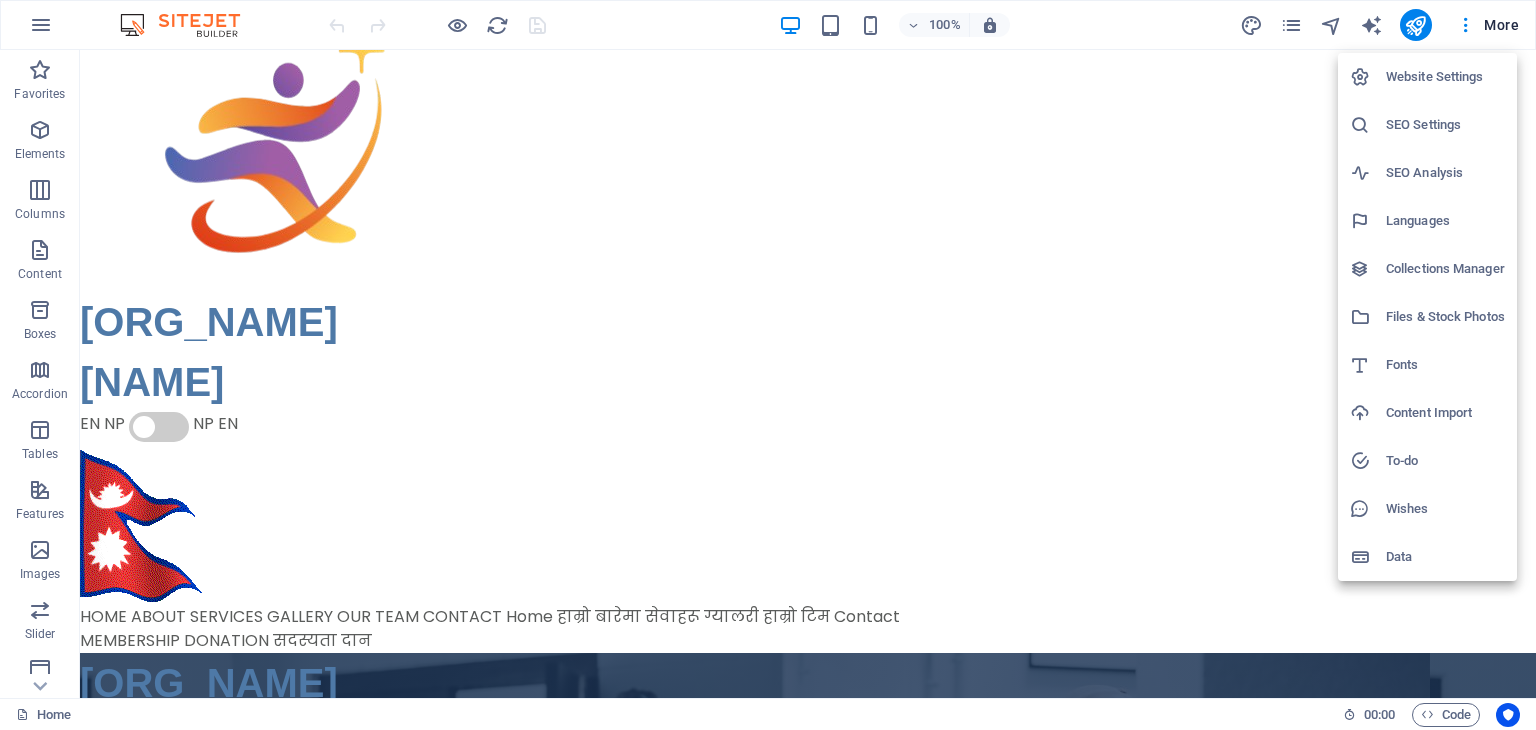 click on "Files & Stock Photos" at bounding box center [1427, 317] 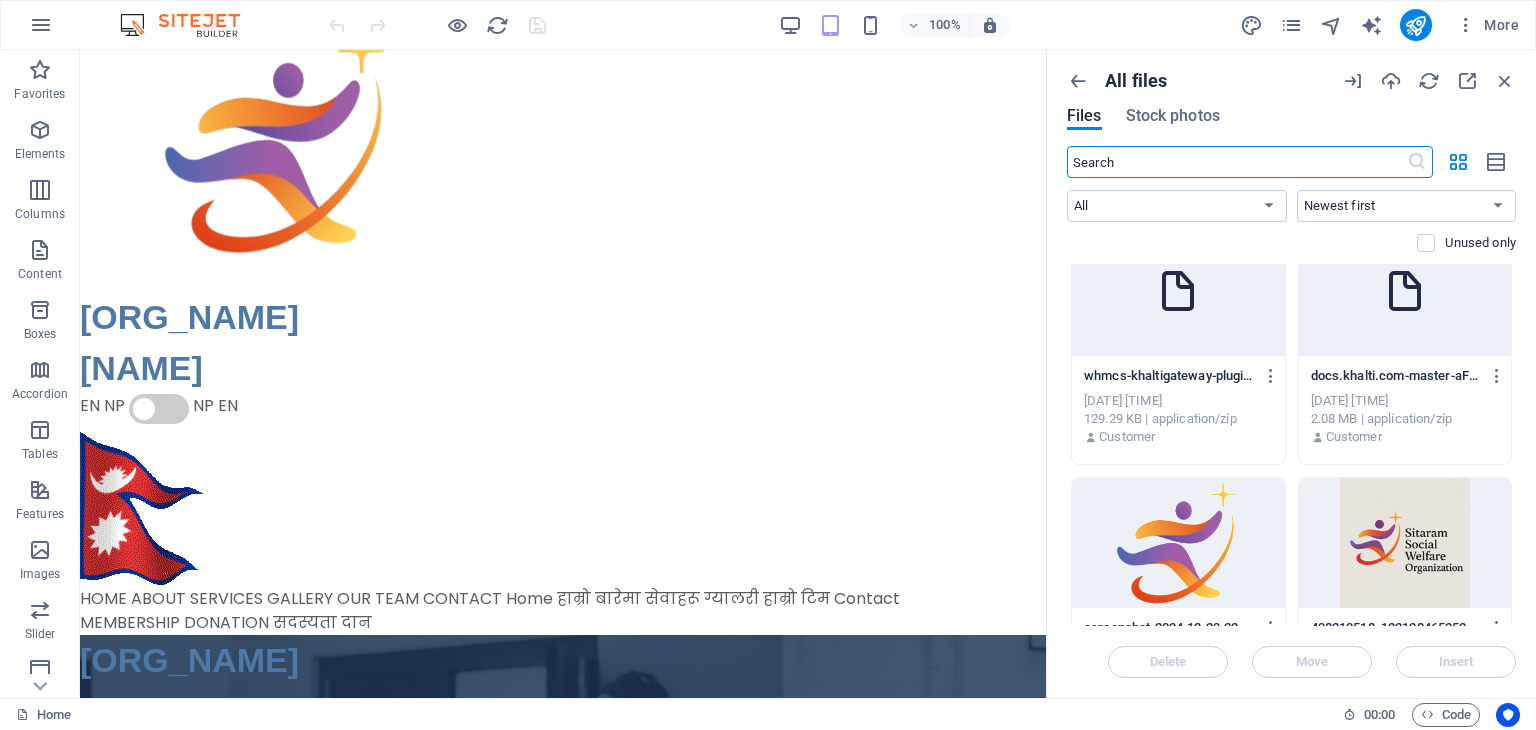 scroll, scrollTop: 0, scrollLeft: 0, axis: both 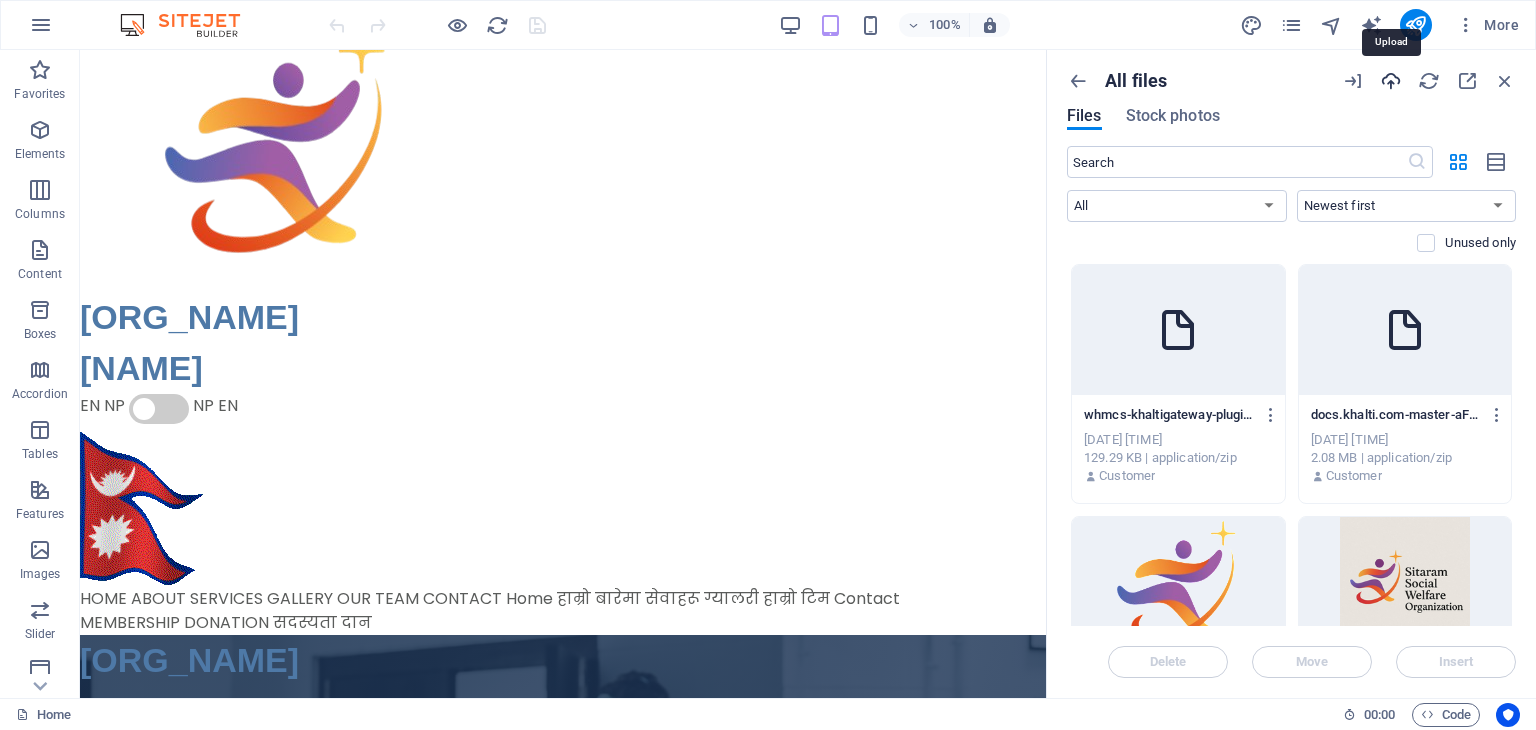 click at bounding box center (1391, 81) 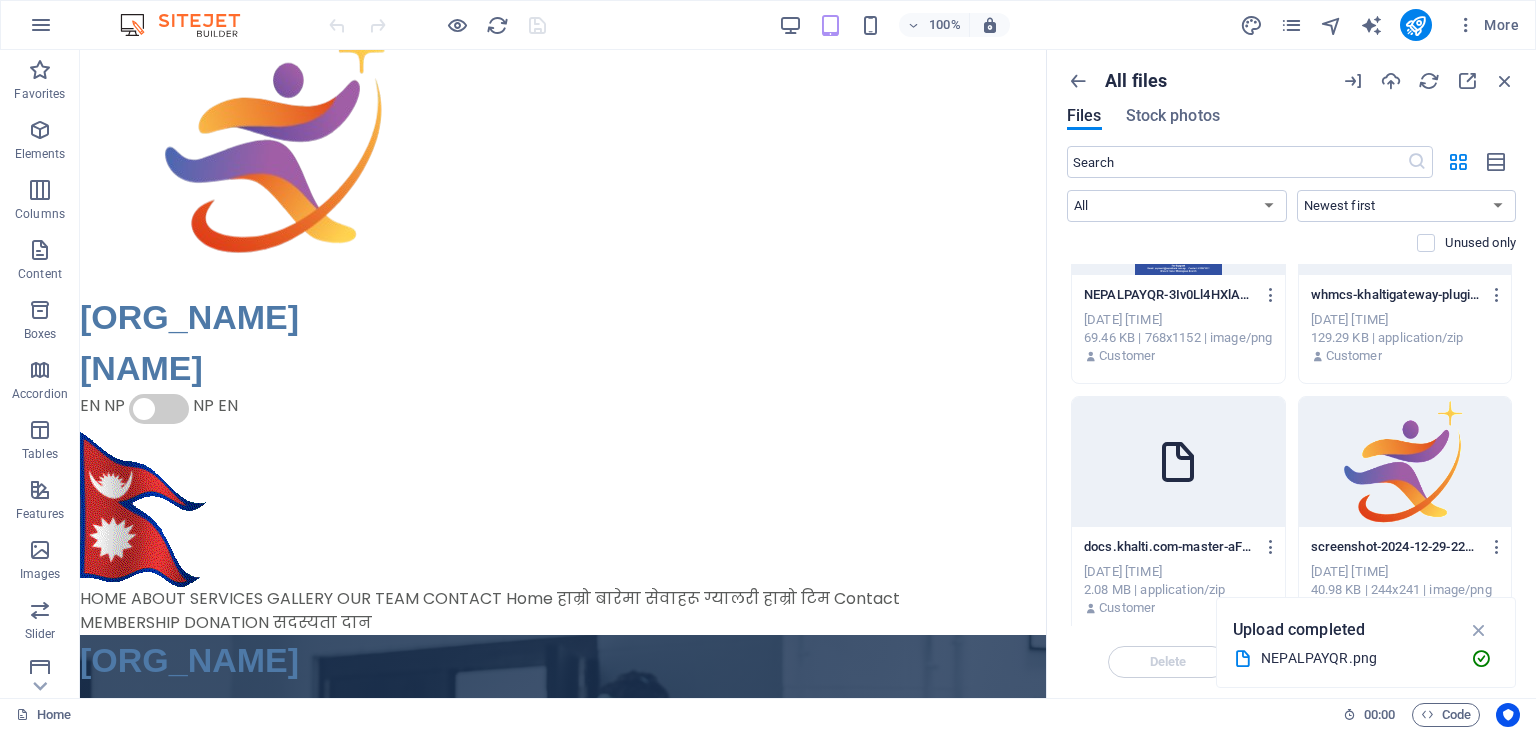 scroll, scrollTop: 0, scrollLeft: 0, axis: both 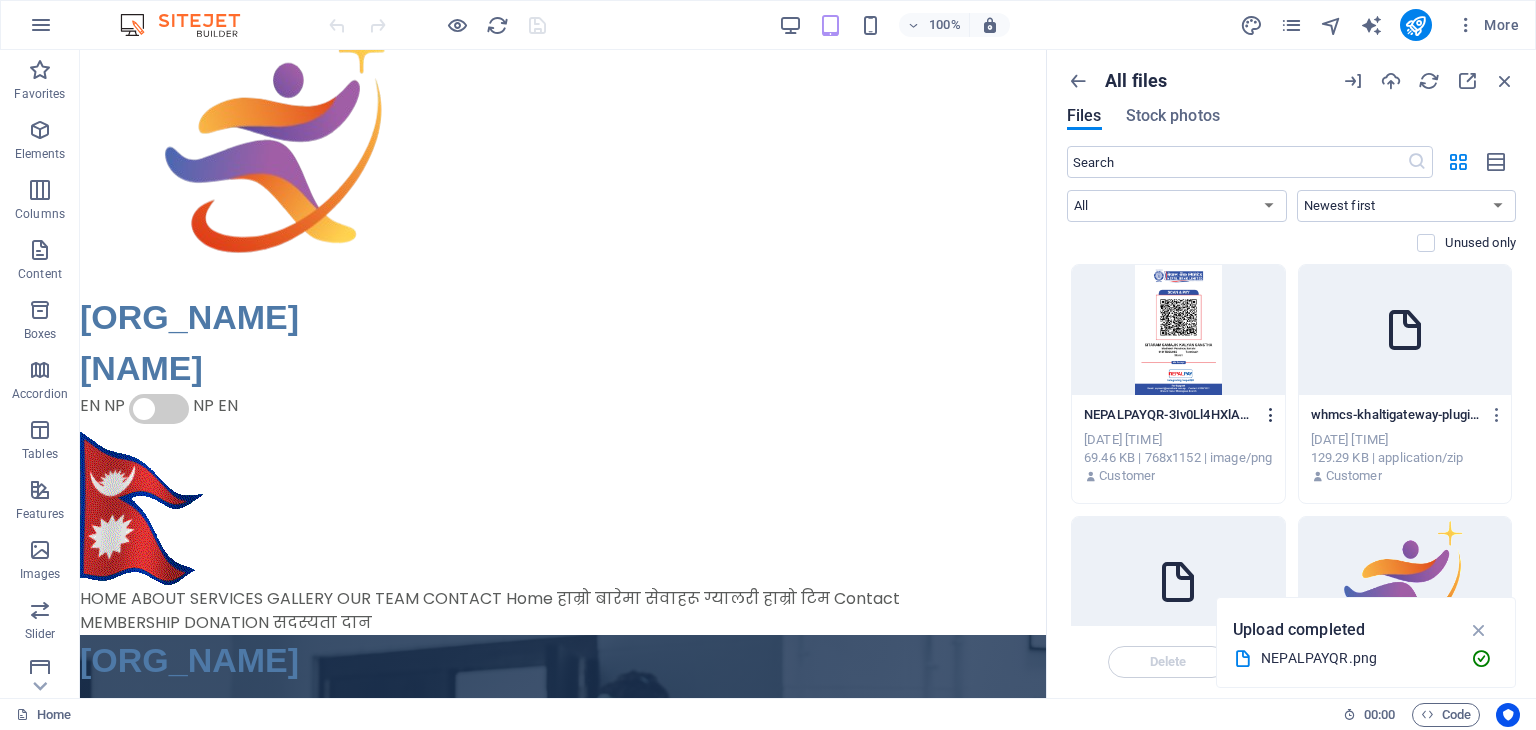 click at bounding box center [1271, 415] 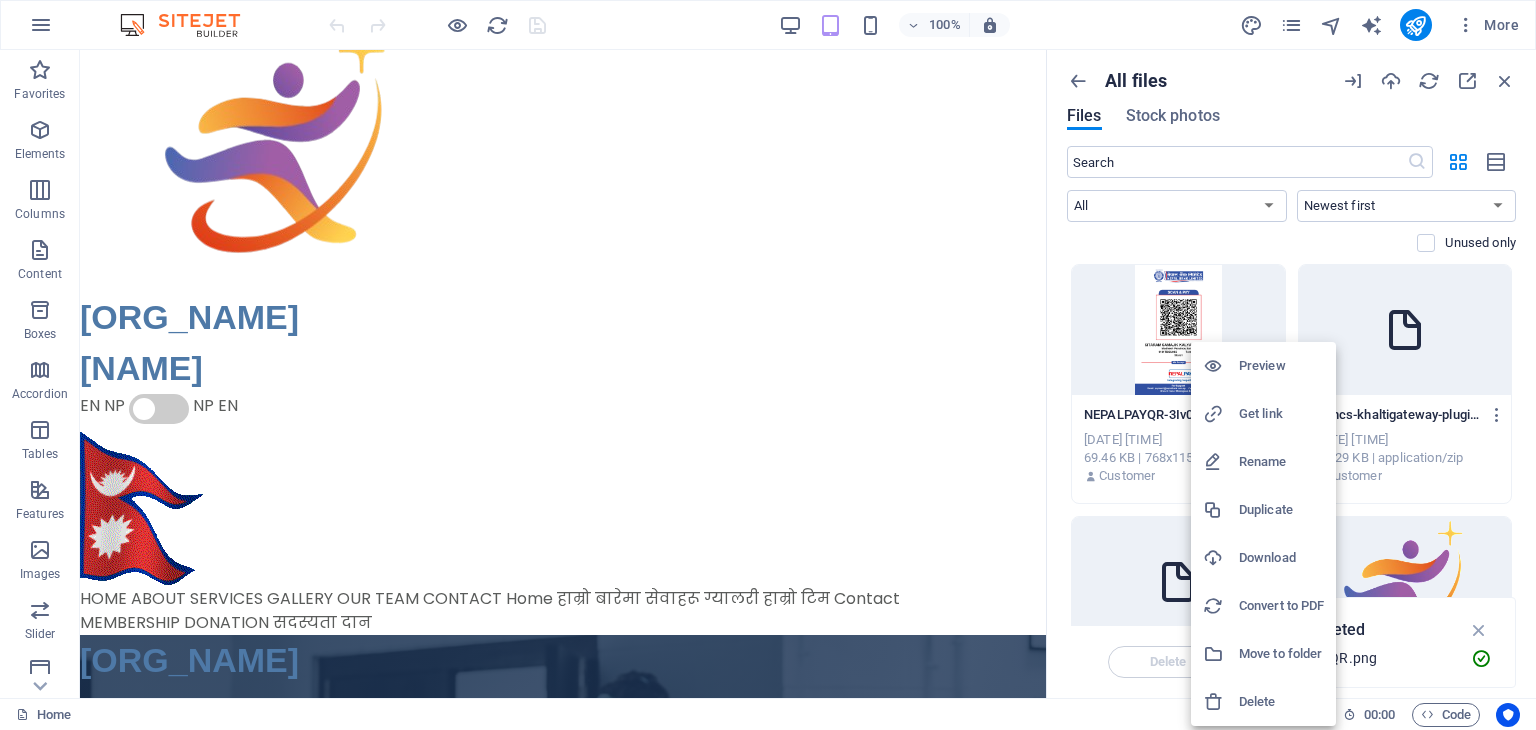 click at bounding box center [768, 365] 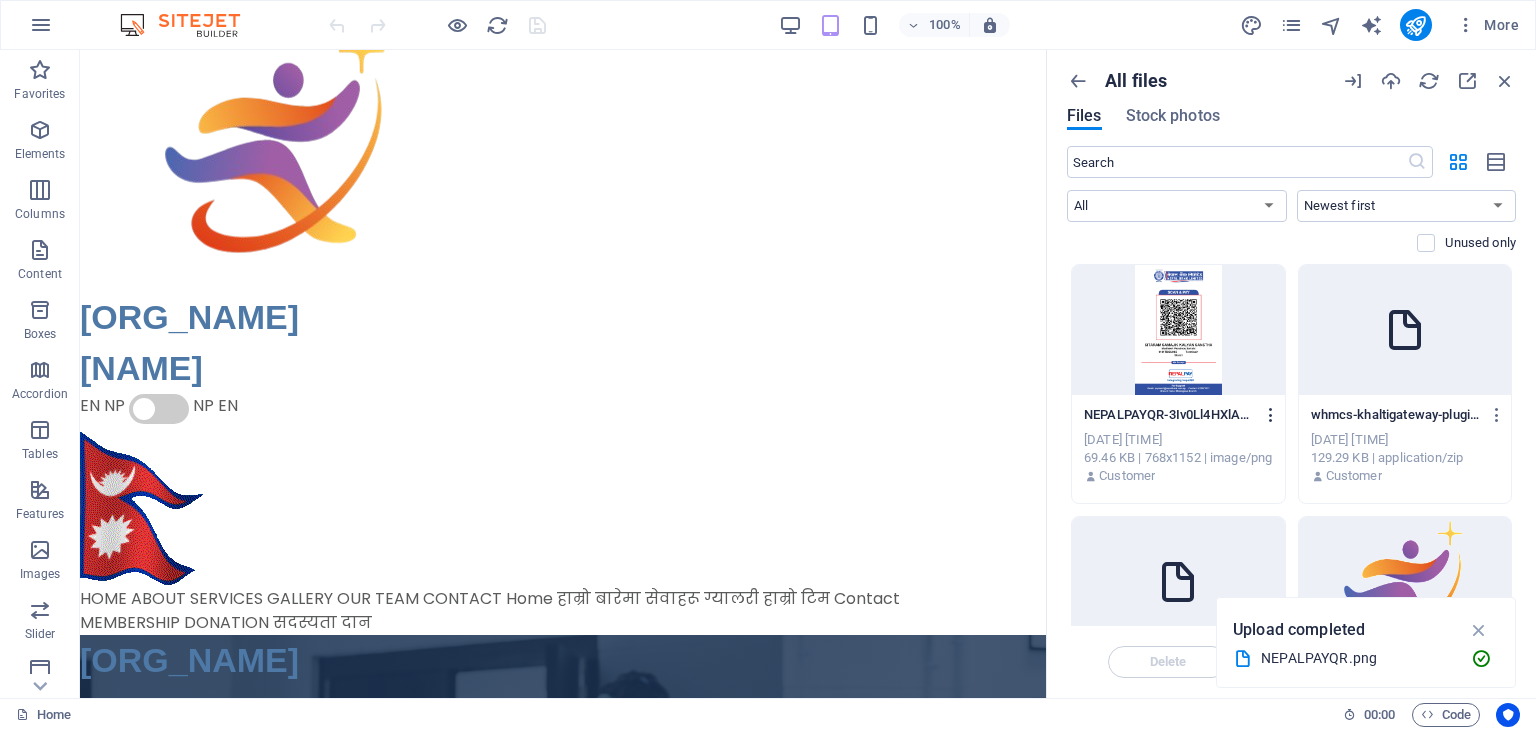 click at bounding box center (1271, 415) 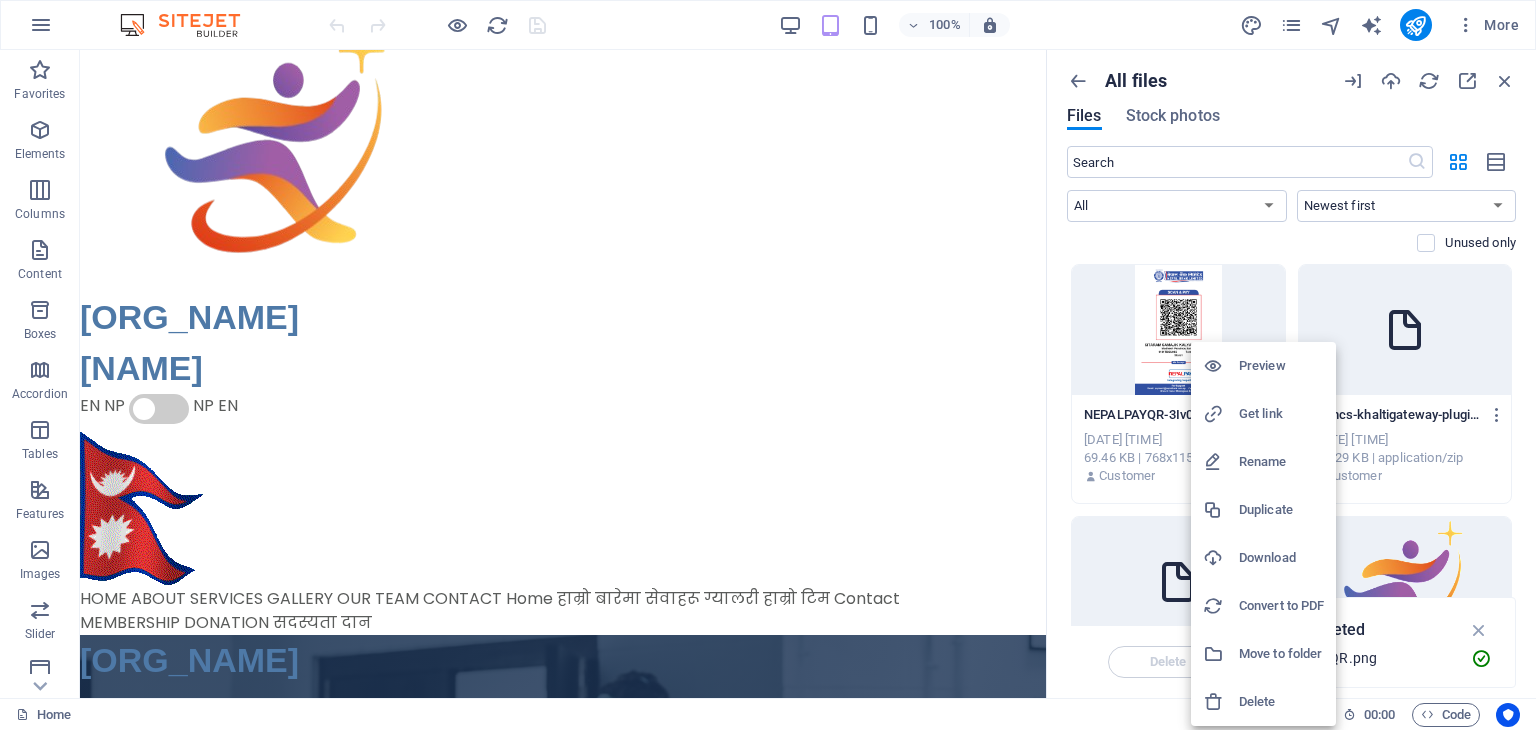 click on "Get link" at bounding box center [1281, 414] 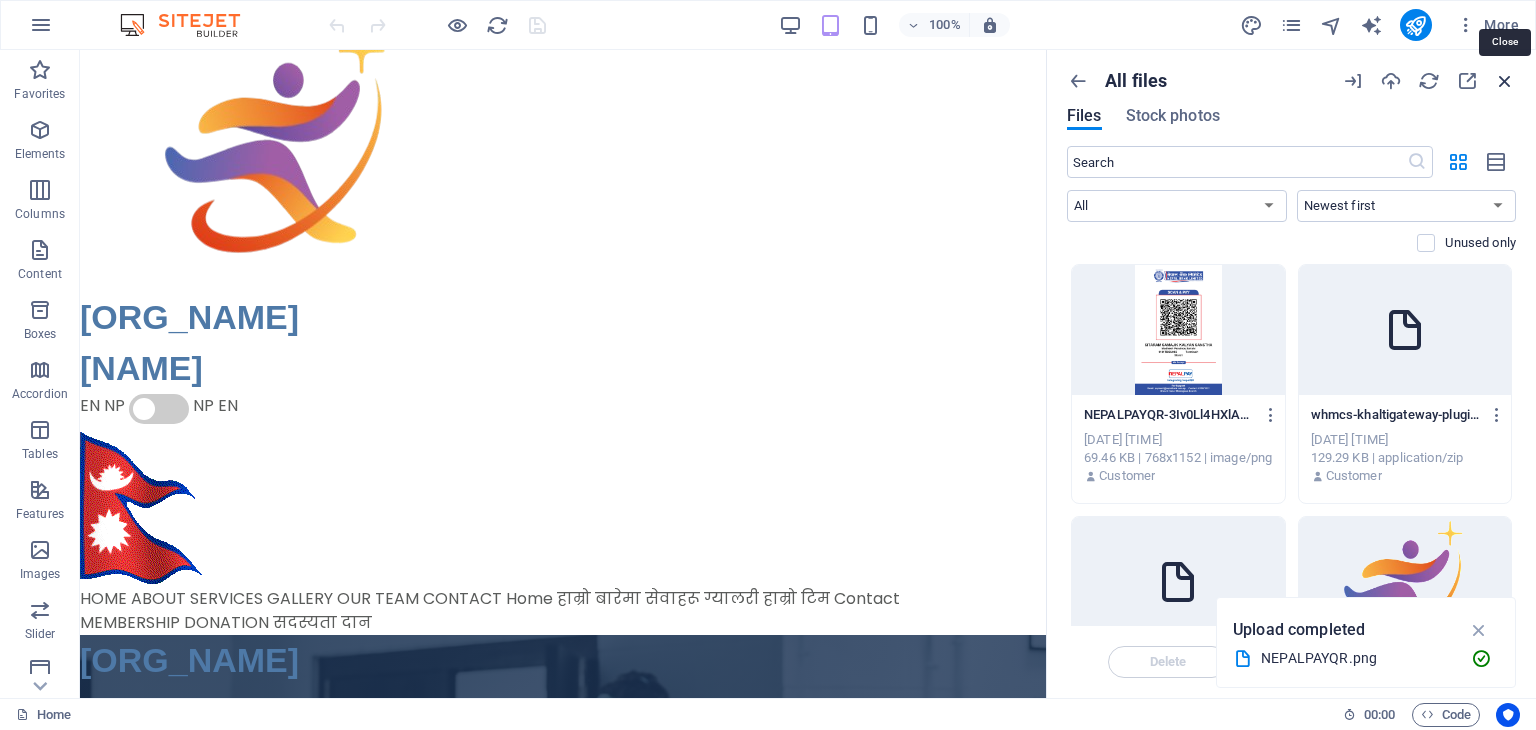 click at bounding box center [1505, 81] 